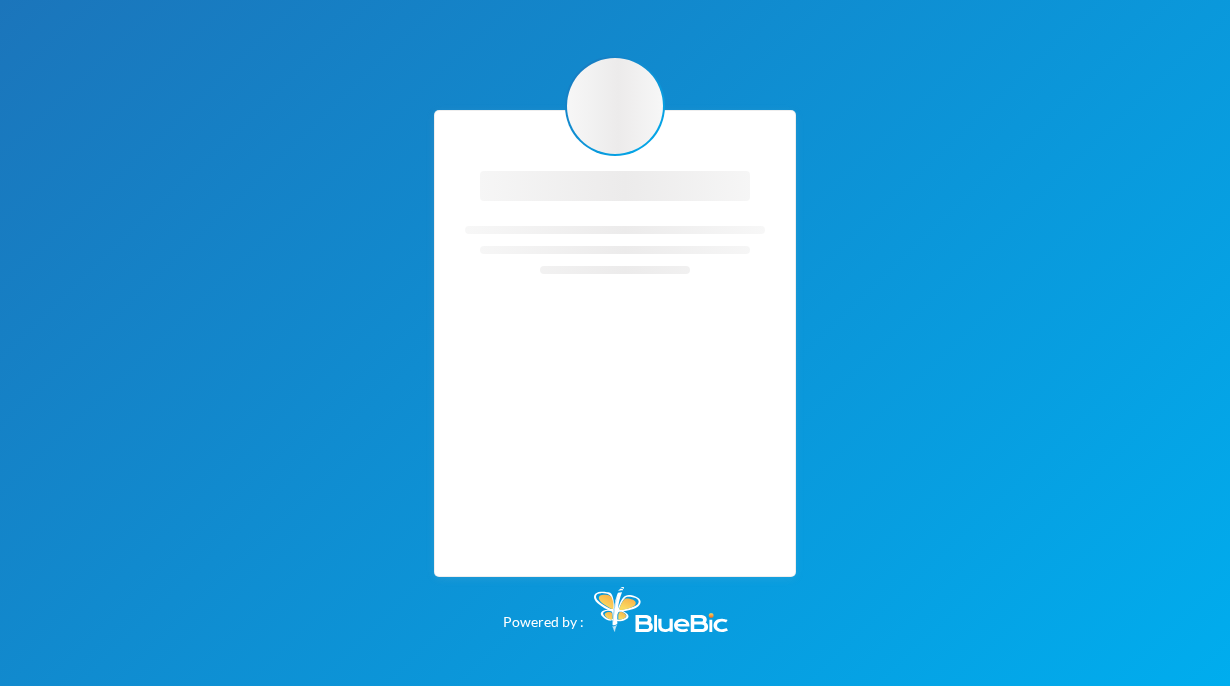 scroll, scrollTop: 0, scrollLeft: 0, axis: both 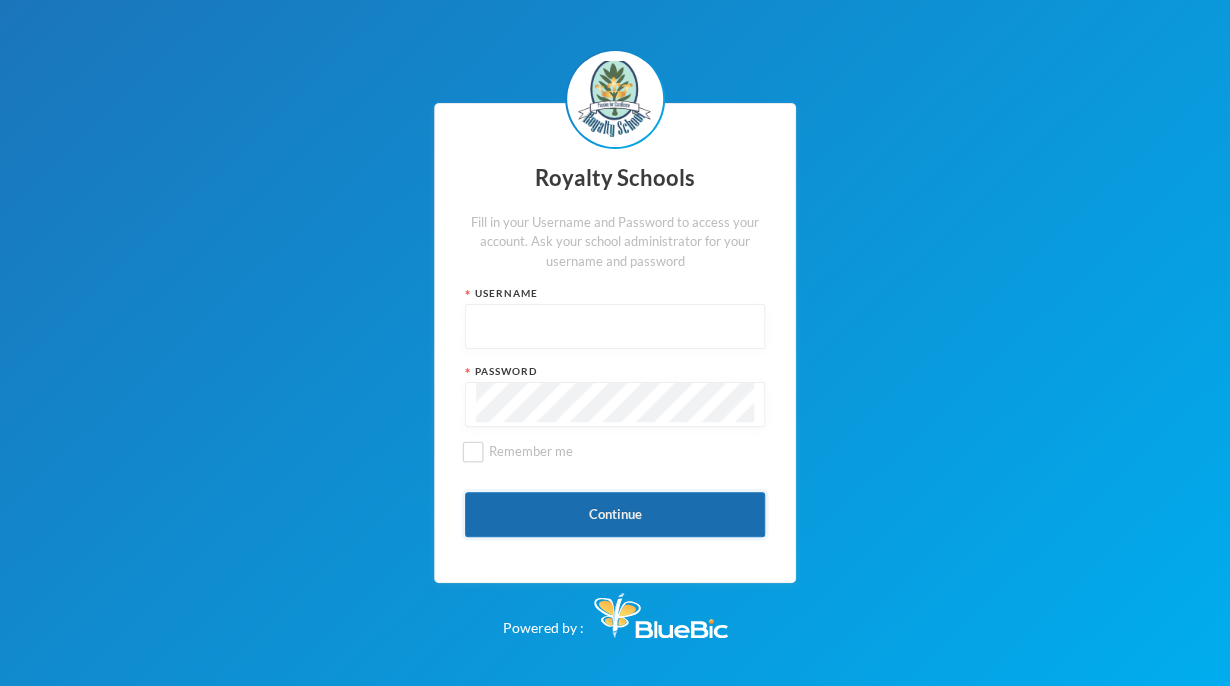 type on "admin" 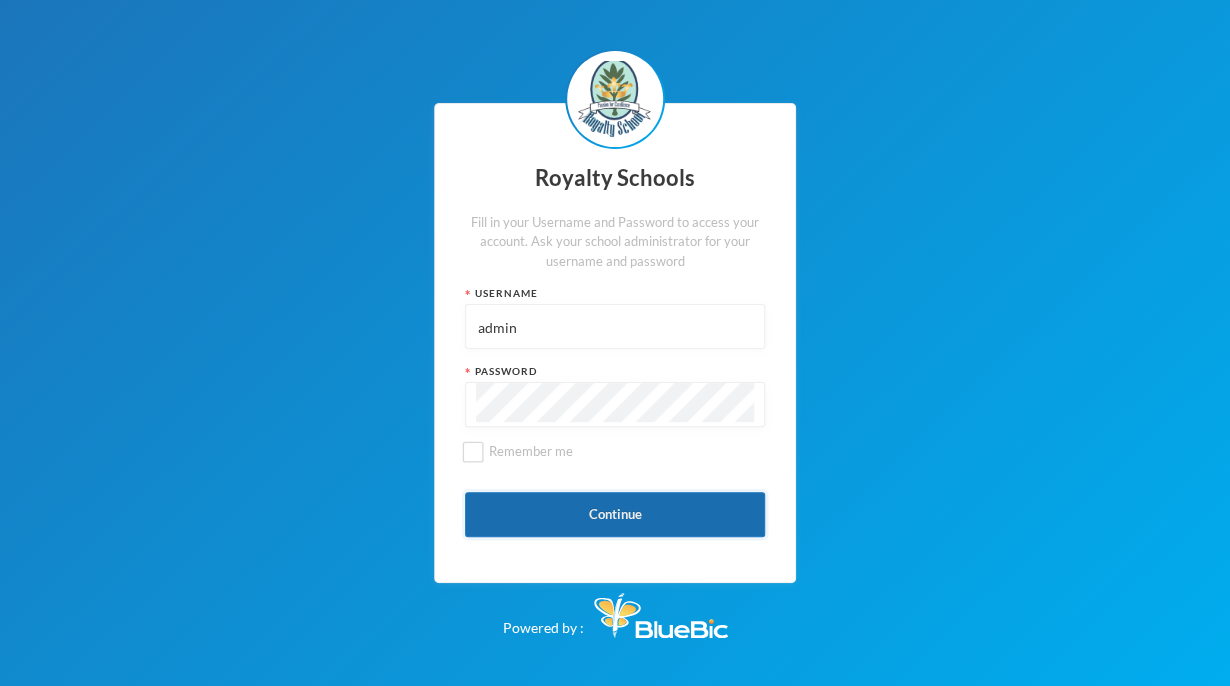 click on "Continue" at bounding box center (615, 514) 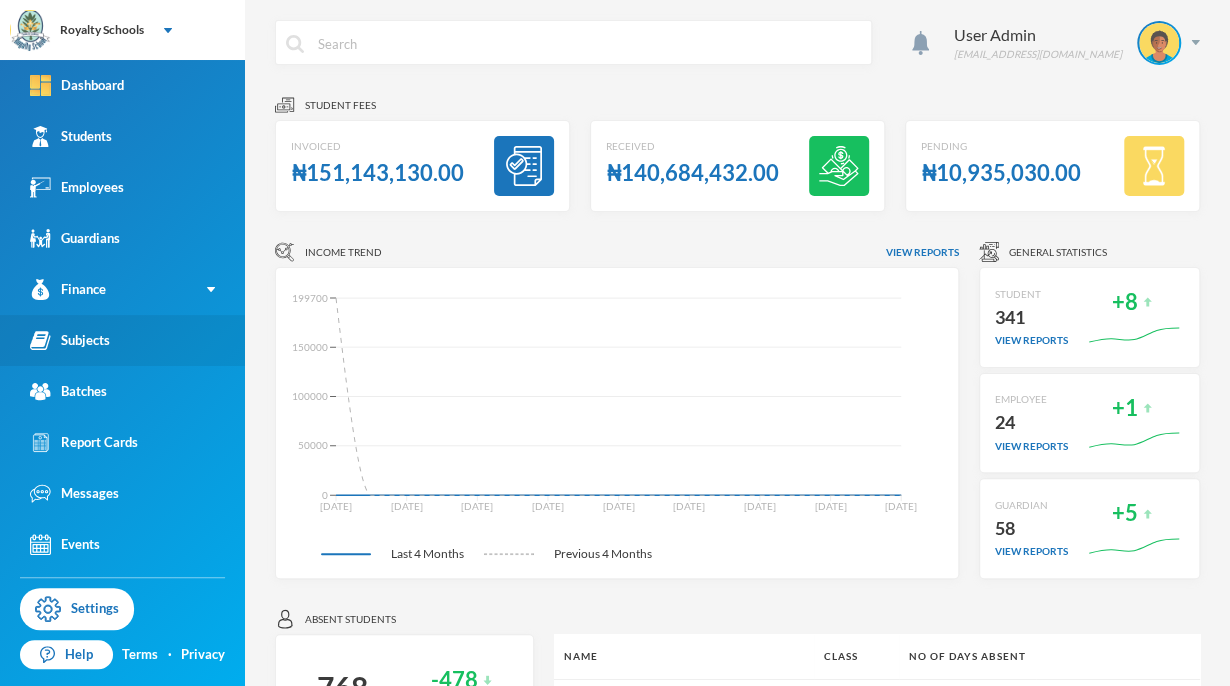 click on "Subjects" at bounding box center (70, 340) 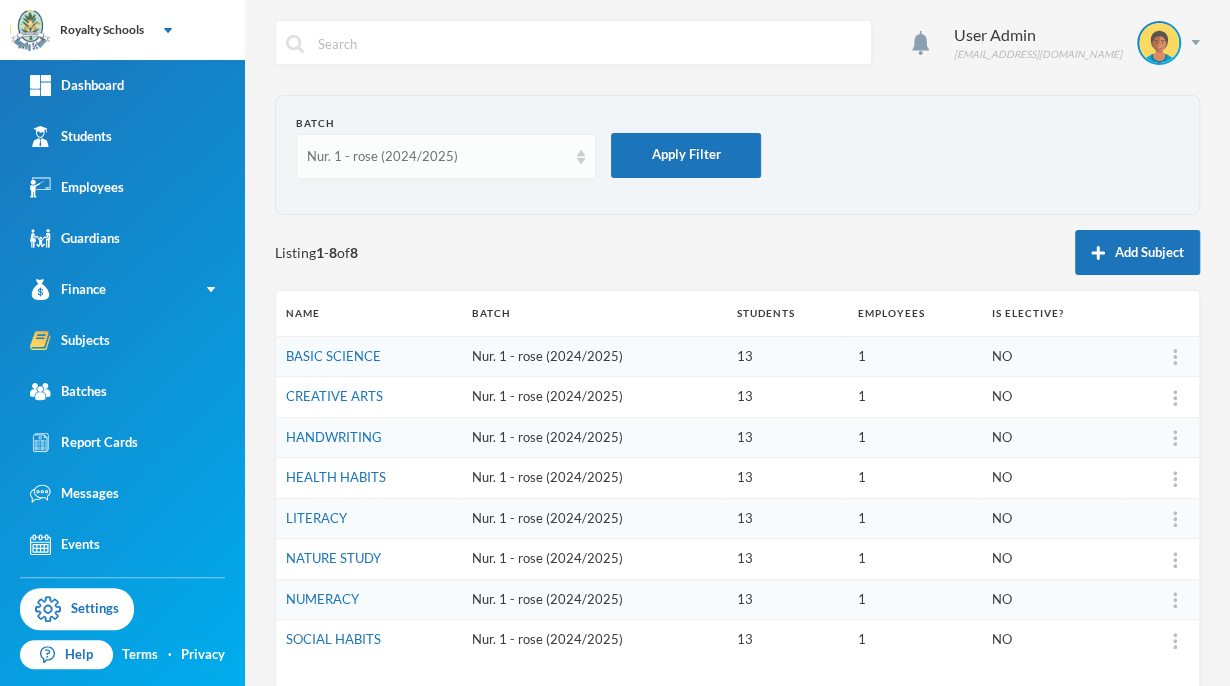 click on "Nur. 1 - rose (2024/2025)" at bounding box center [446, 156] 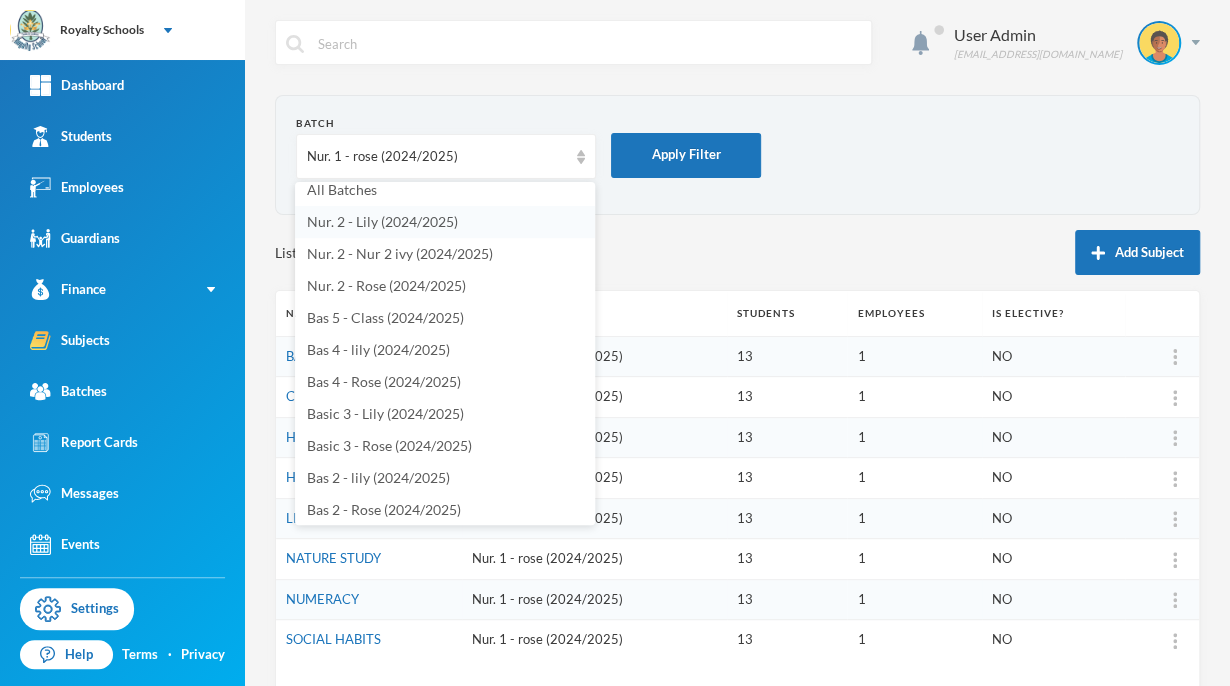 scroll, scrollTop: 4, scrollLeft: 0, axis: vertical 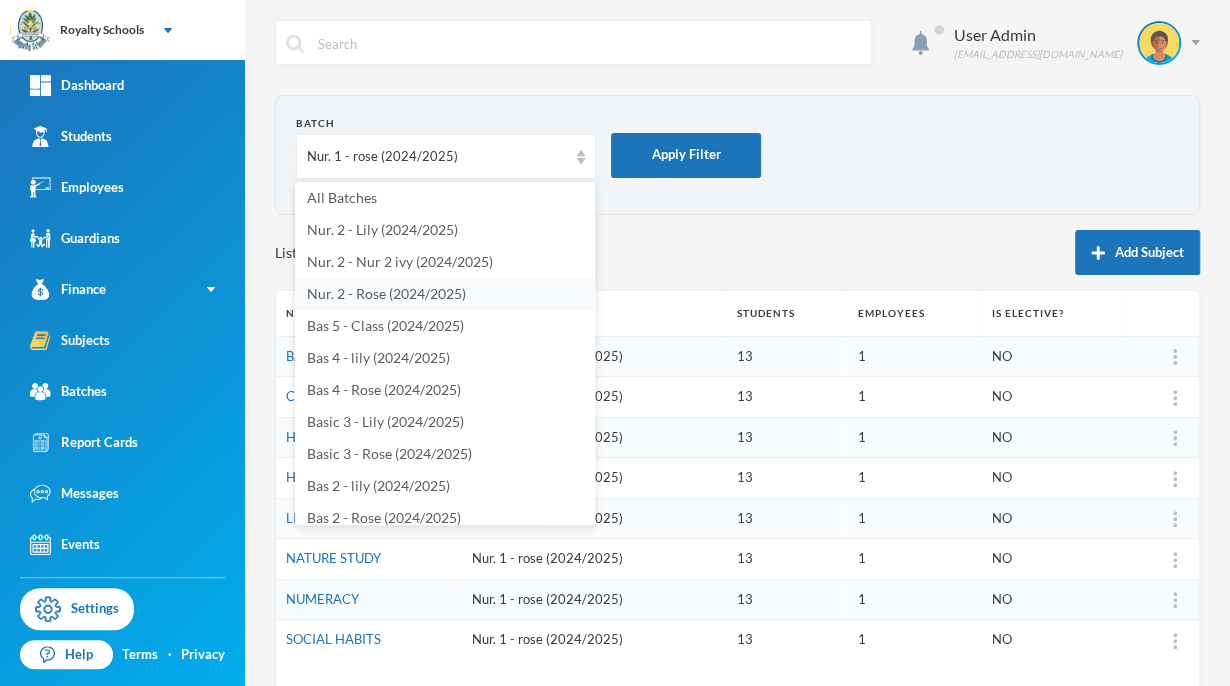 click on "Nur. 2 - Rose (2024/2025)" at bounding box center (386, 293) 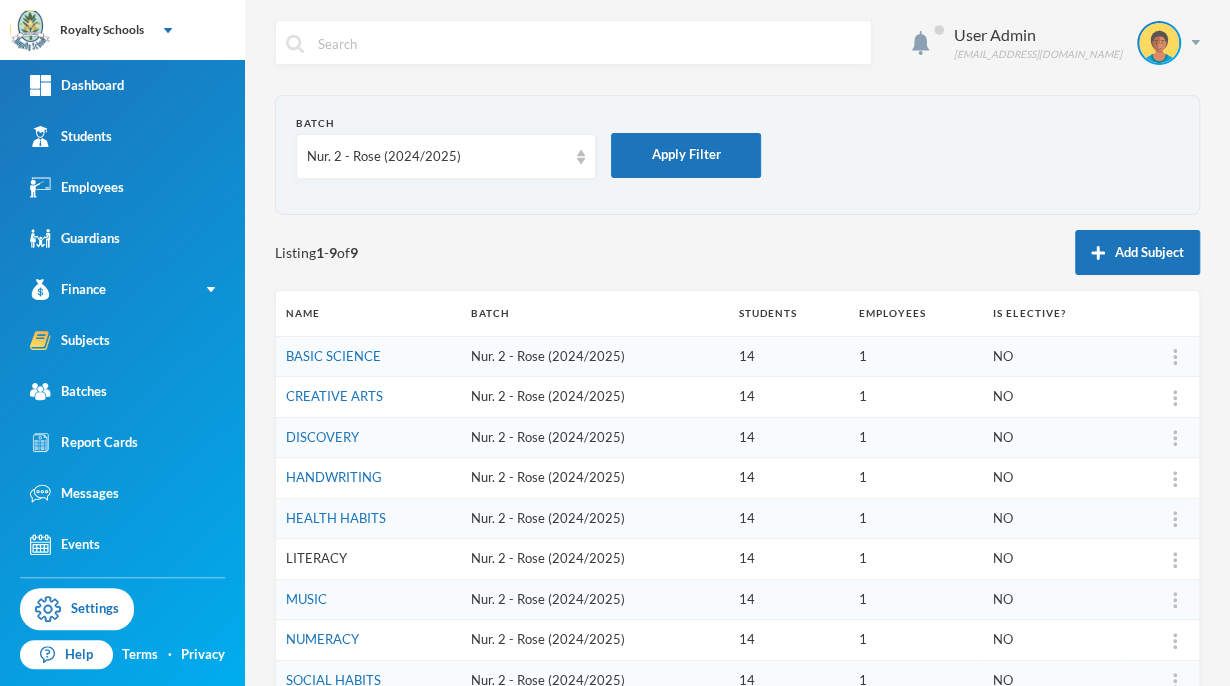 click on "LITERACY" at bounding box center [316, 558] 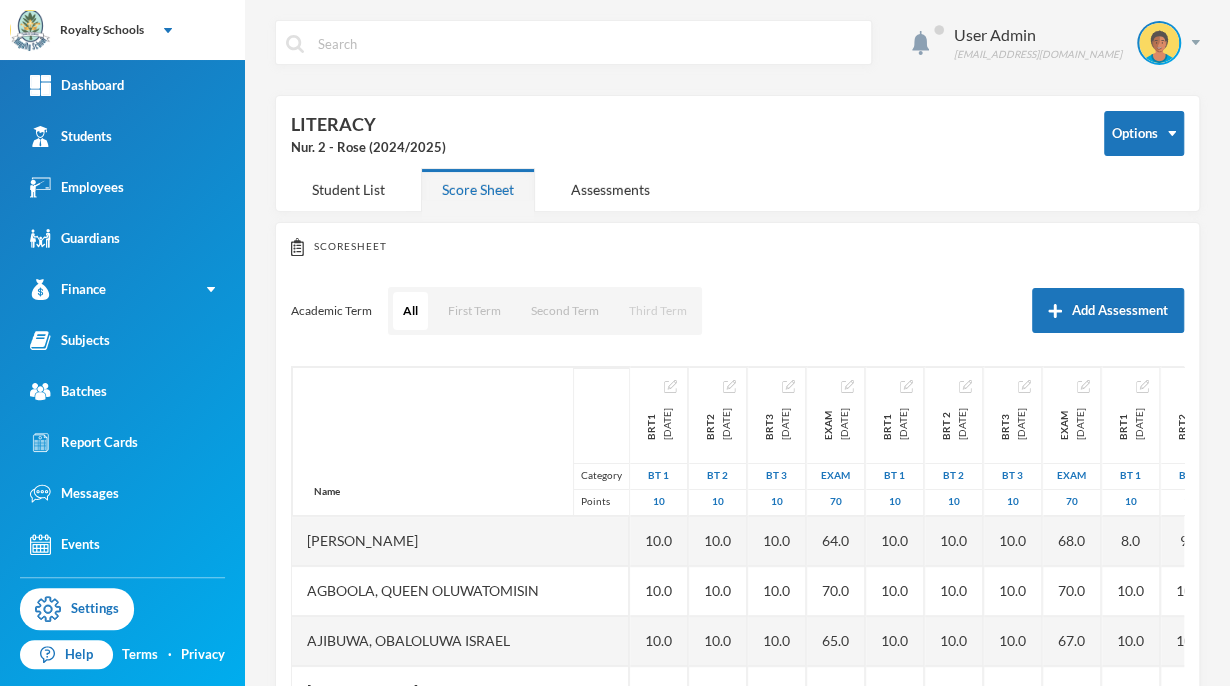 click on "Third Term" at bounding box center [658, 311] 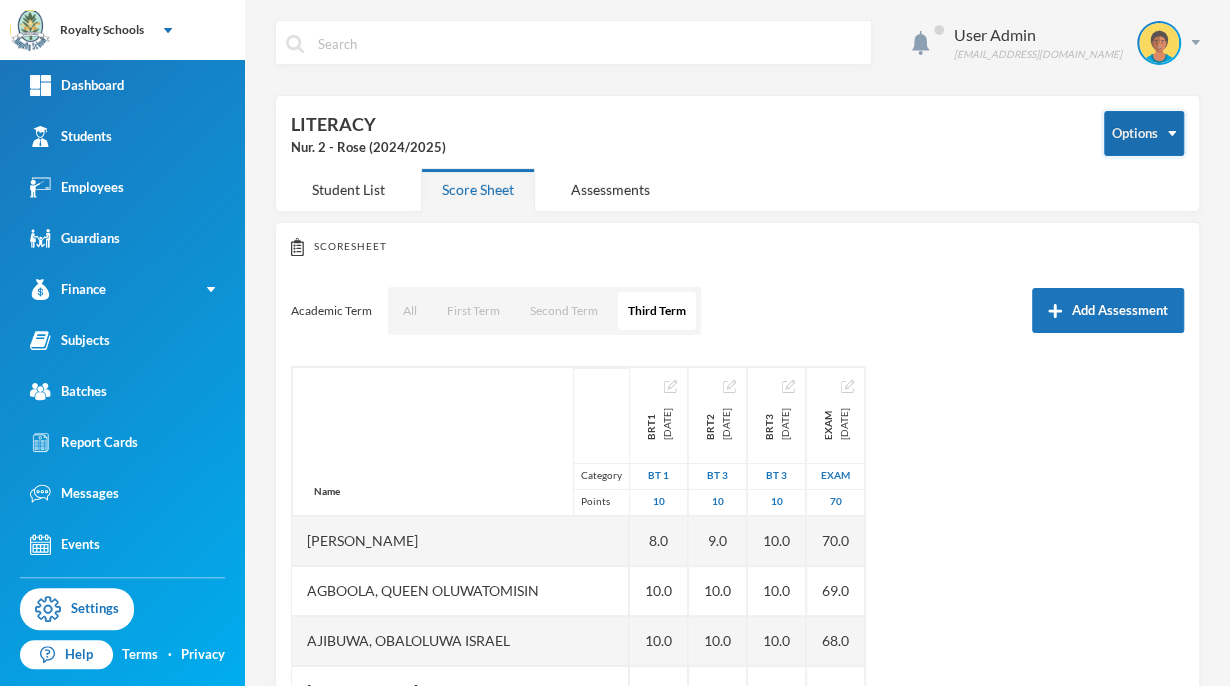 click on "Options" at bounding box center (1144, 133) 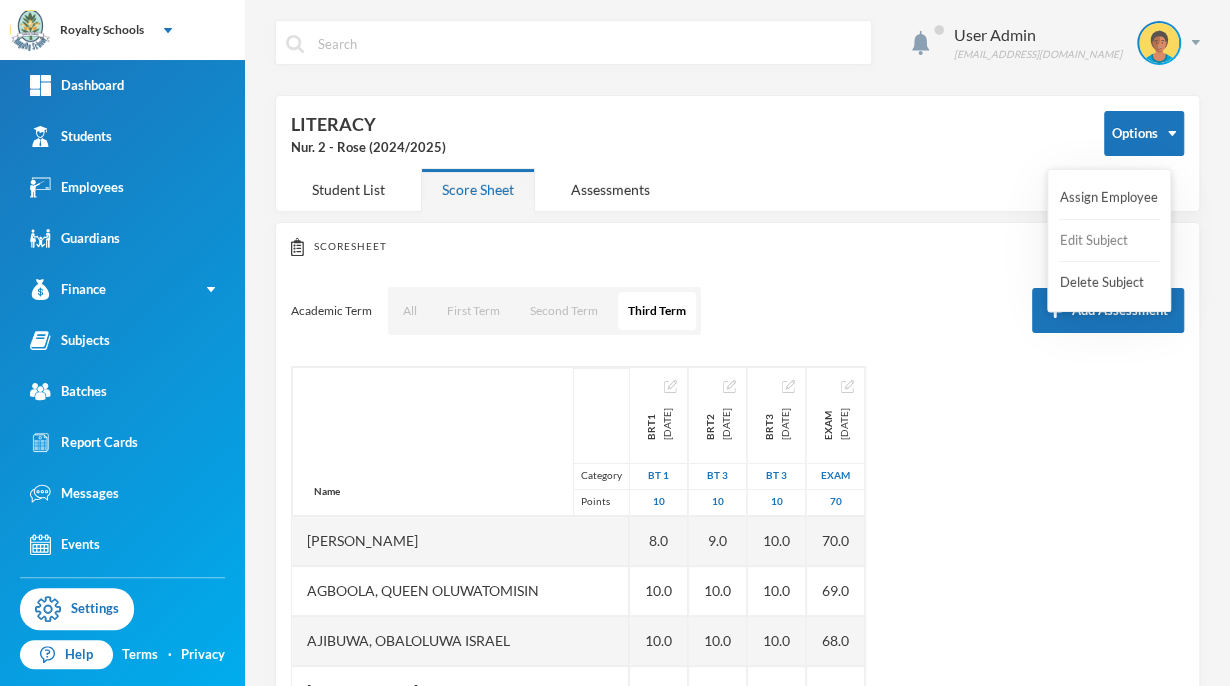 click on "Edit Subject" at bounding box center [1098, 241] 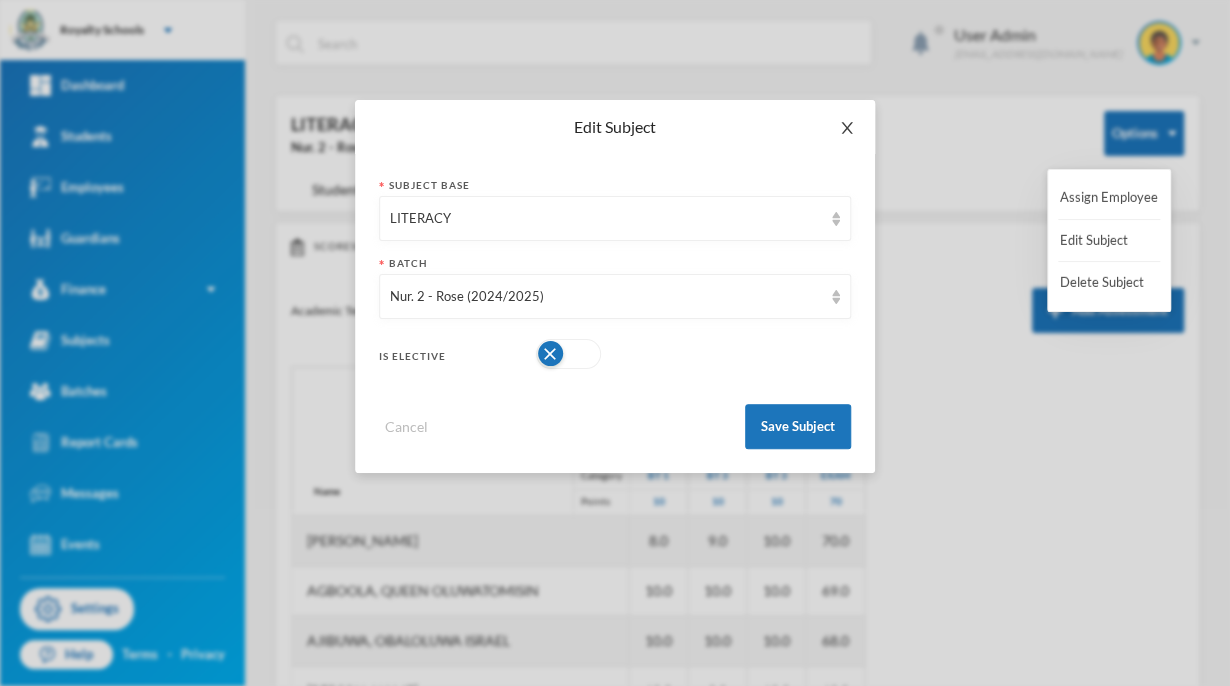 click 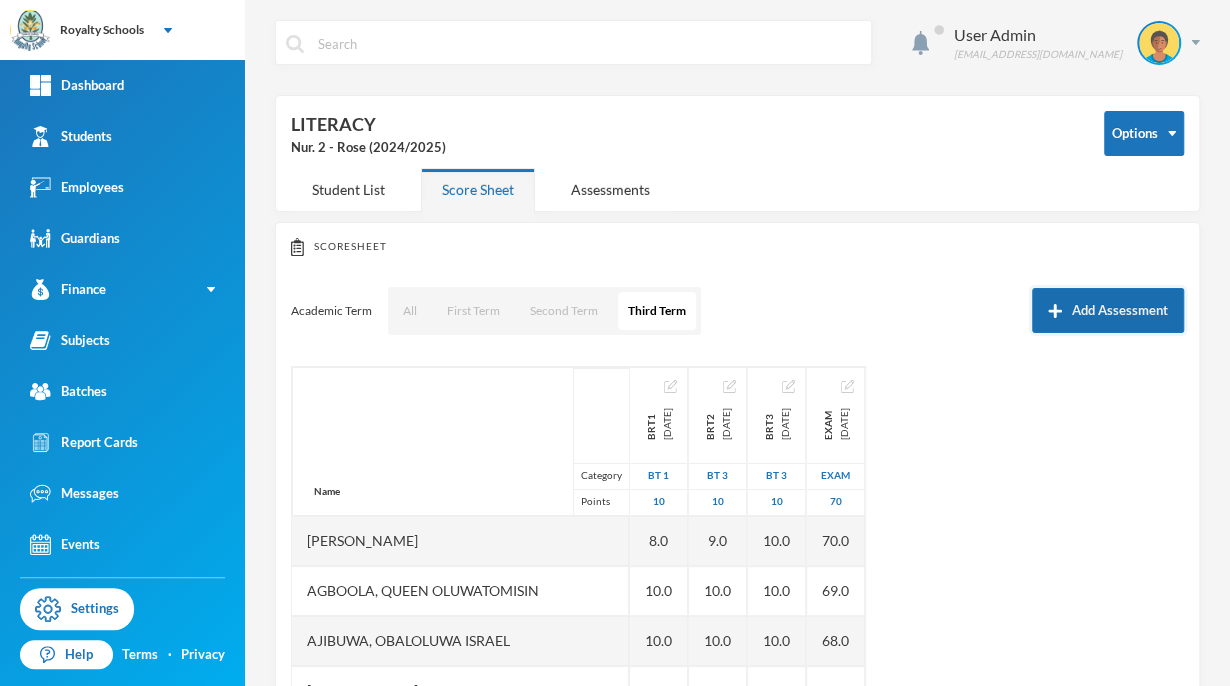 click on "Add Assessment" at bounding box center [1108, 310] 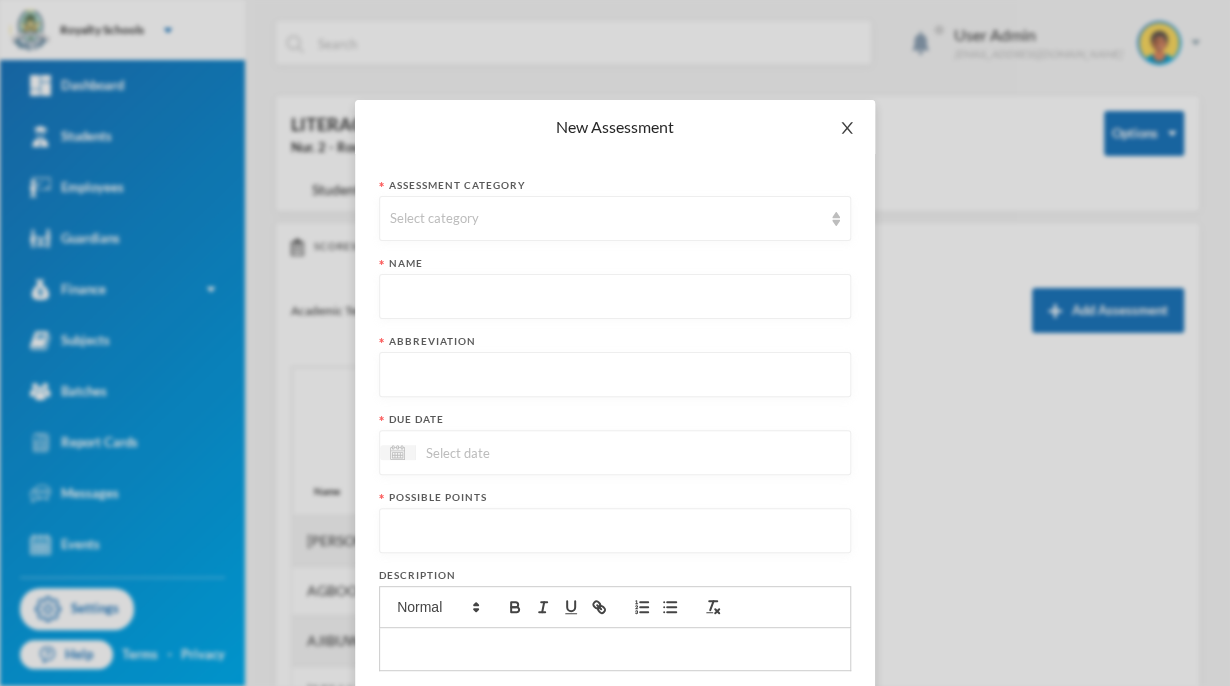 click 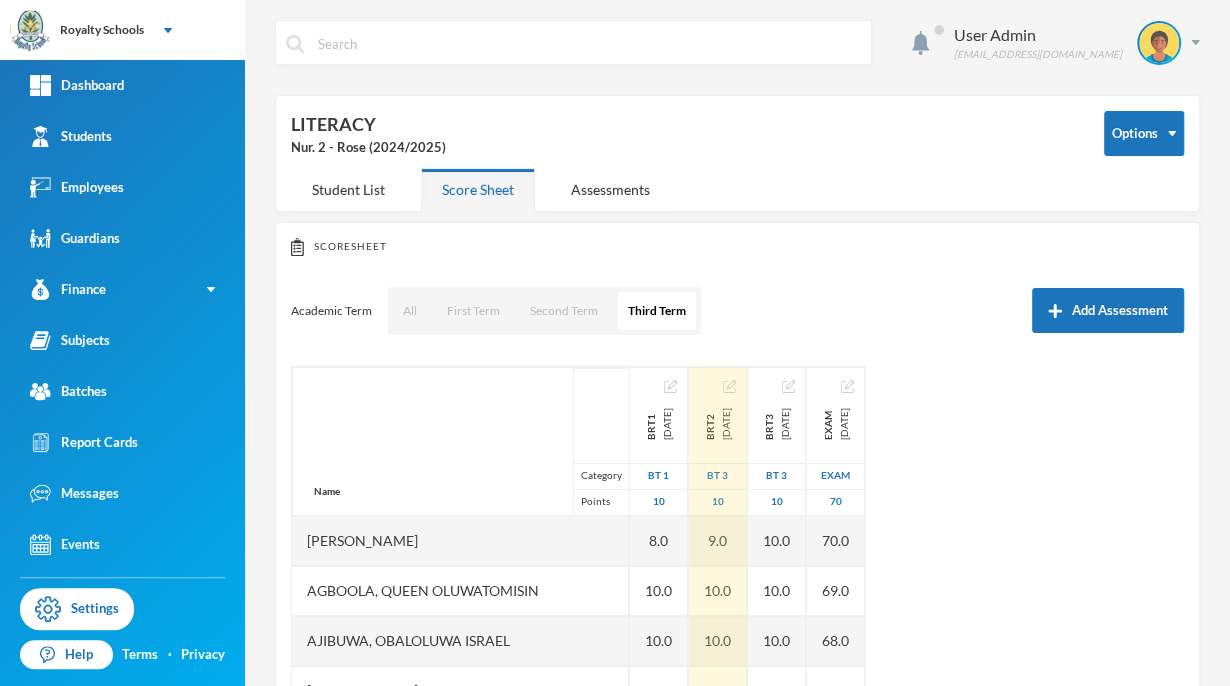 click at bounding box center (729, 386) 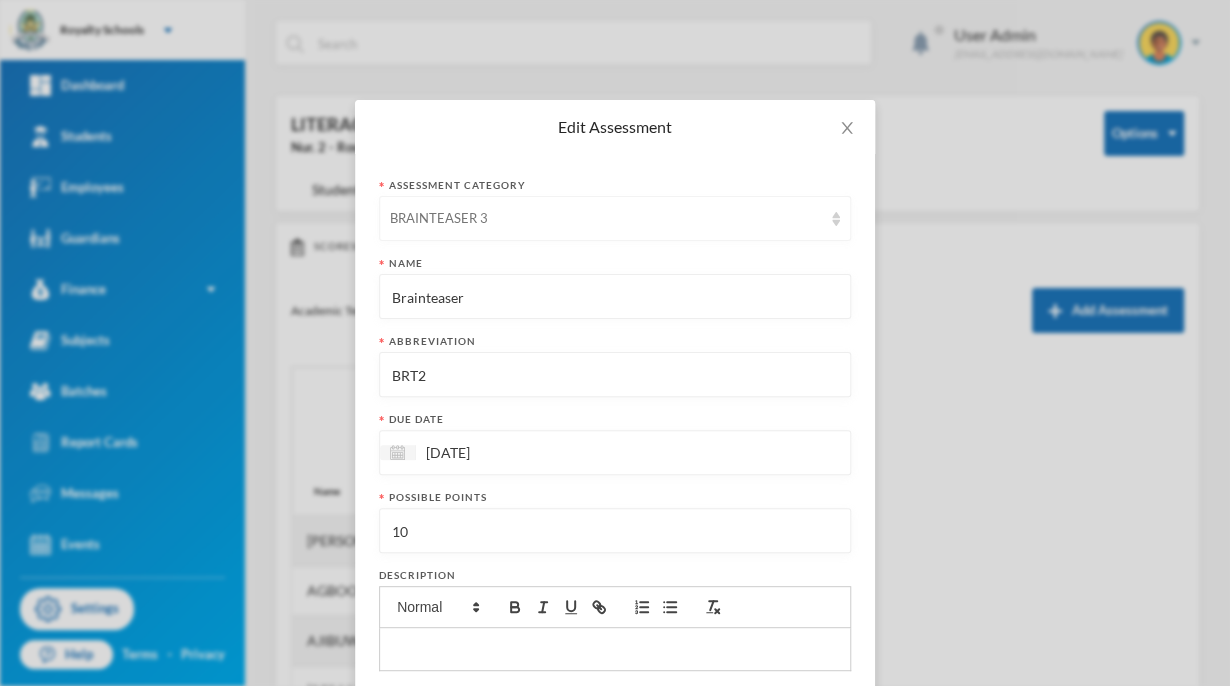 click on "BRAINTEASER 3" at bounding box center (615, 218) 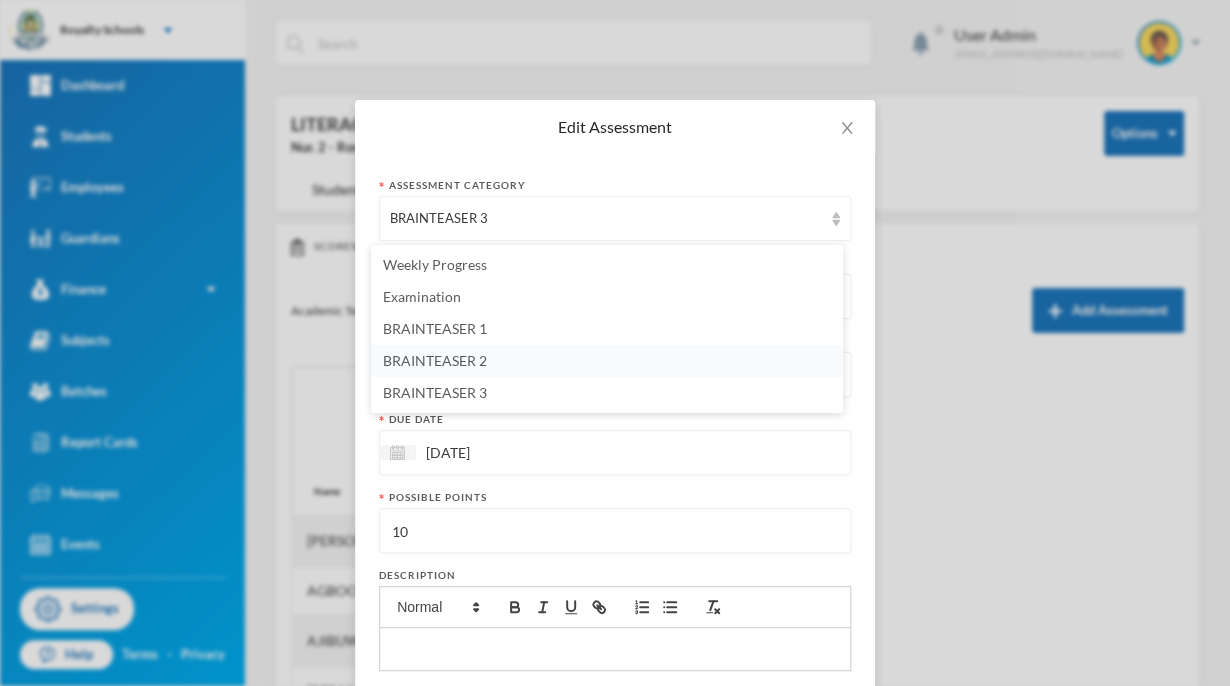 click on "BRAINTEASER 2" at bounding box center [435, 360] 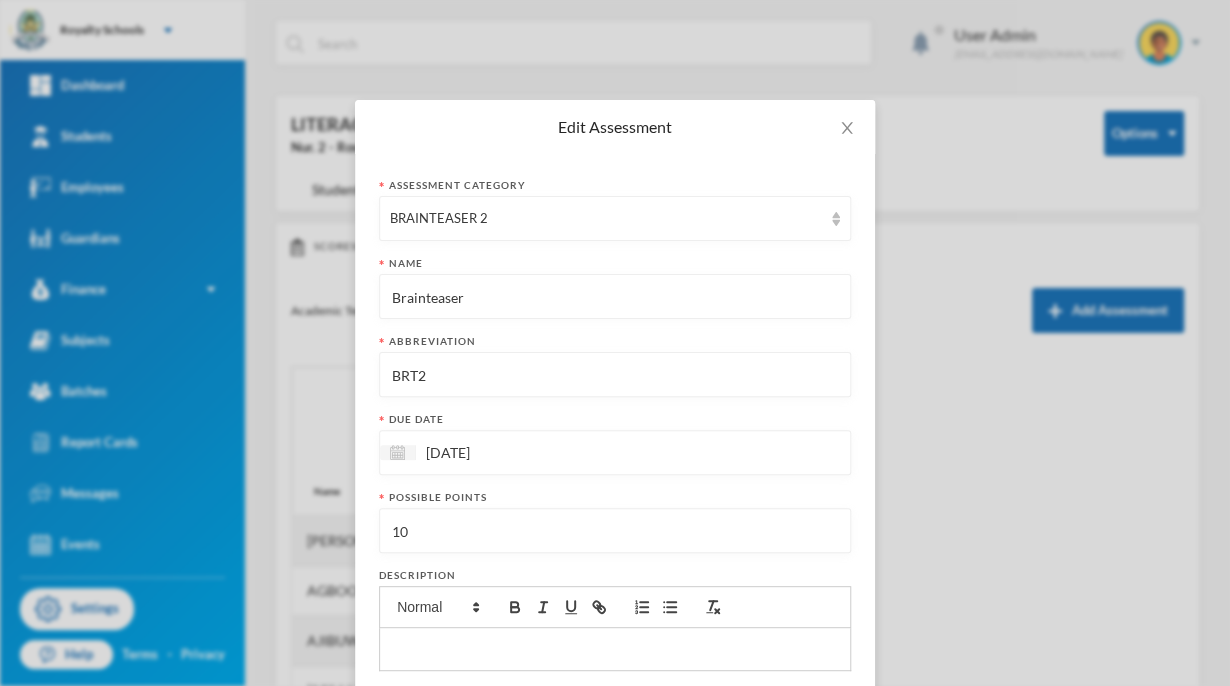 scroll, scrollTop: 232, scrollLeft: 0, axis: vertical 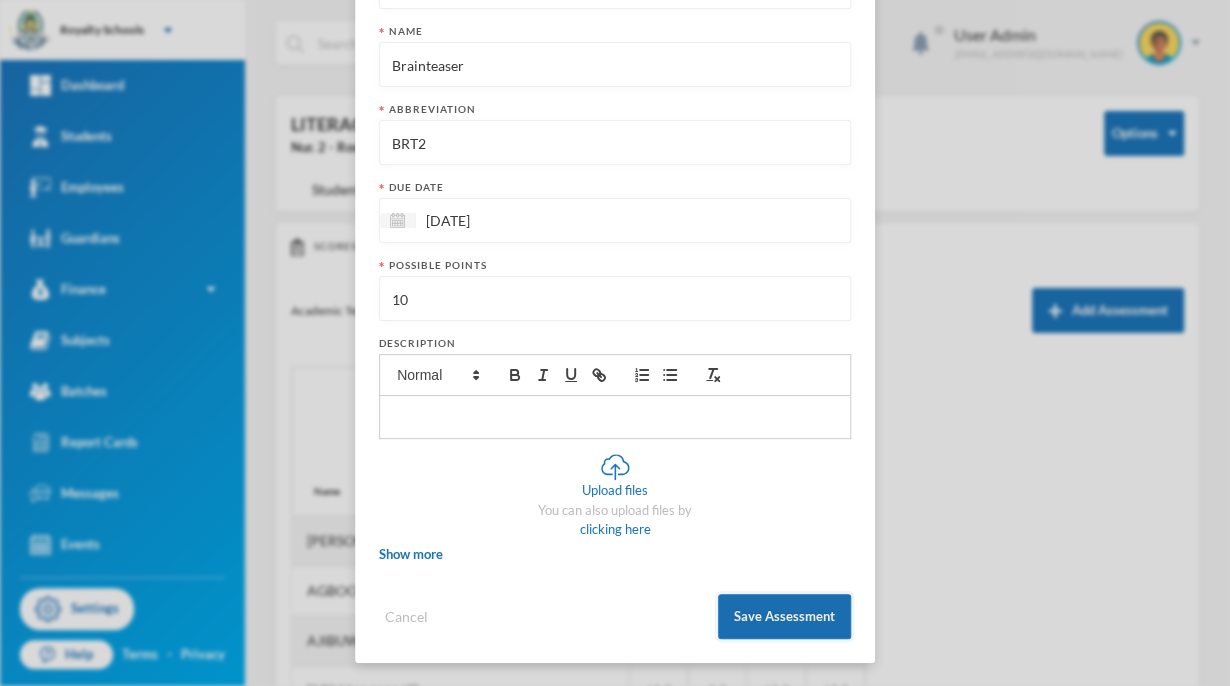 click on "Save Assessment" at bounding box center (784, 616) 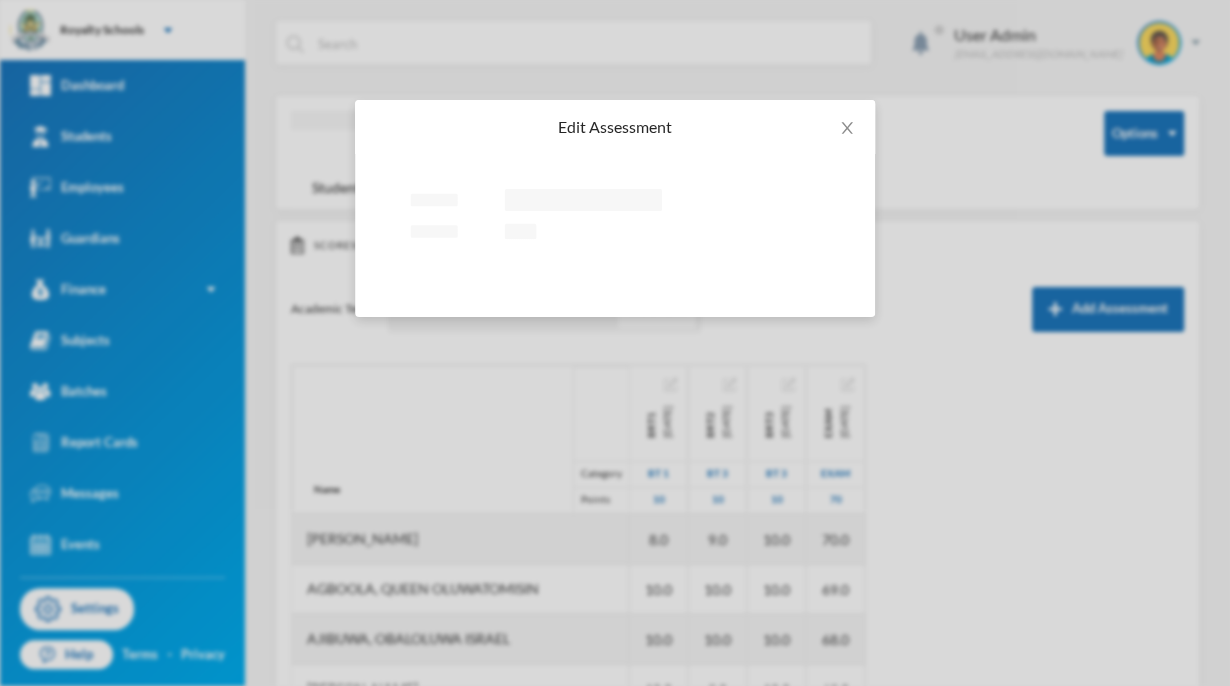 scroll, scrollTop: 0, scrollLeft: 0, axis: both 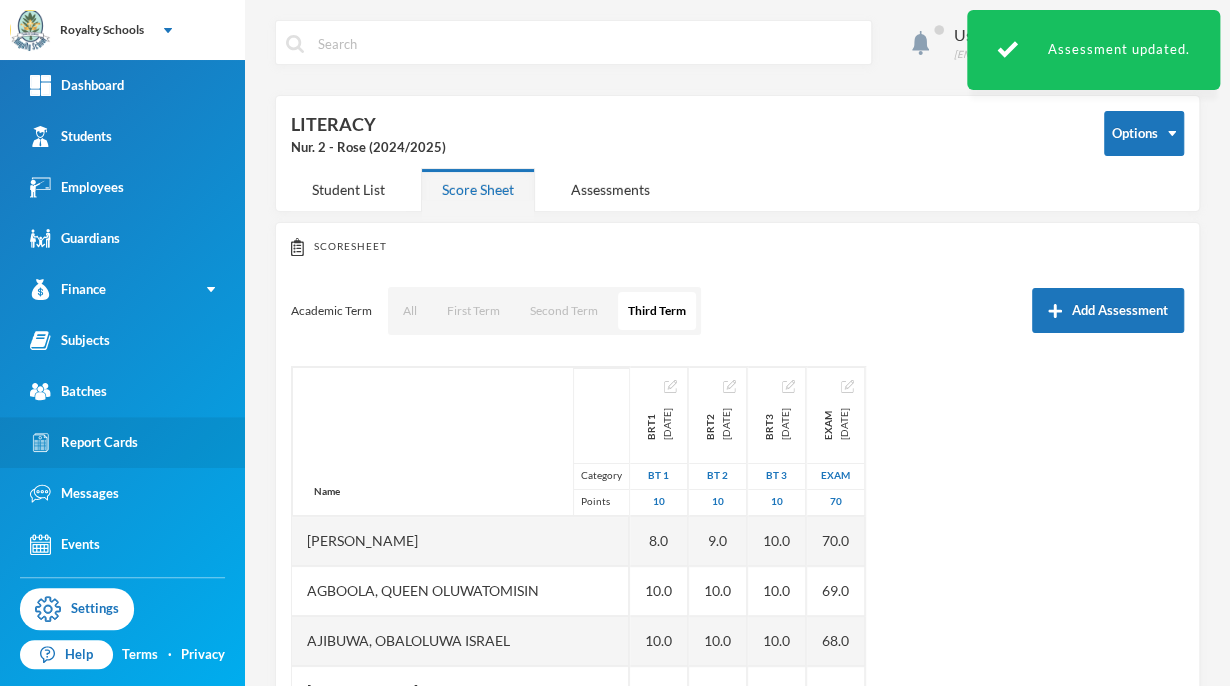 click on "Report Cards" at bounding box center [84, 442] 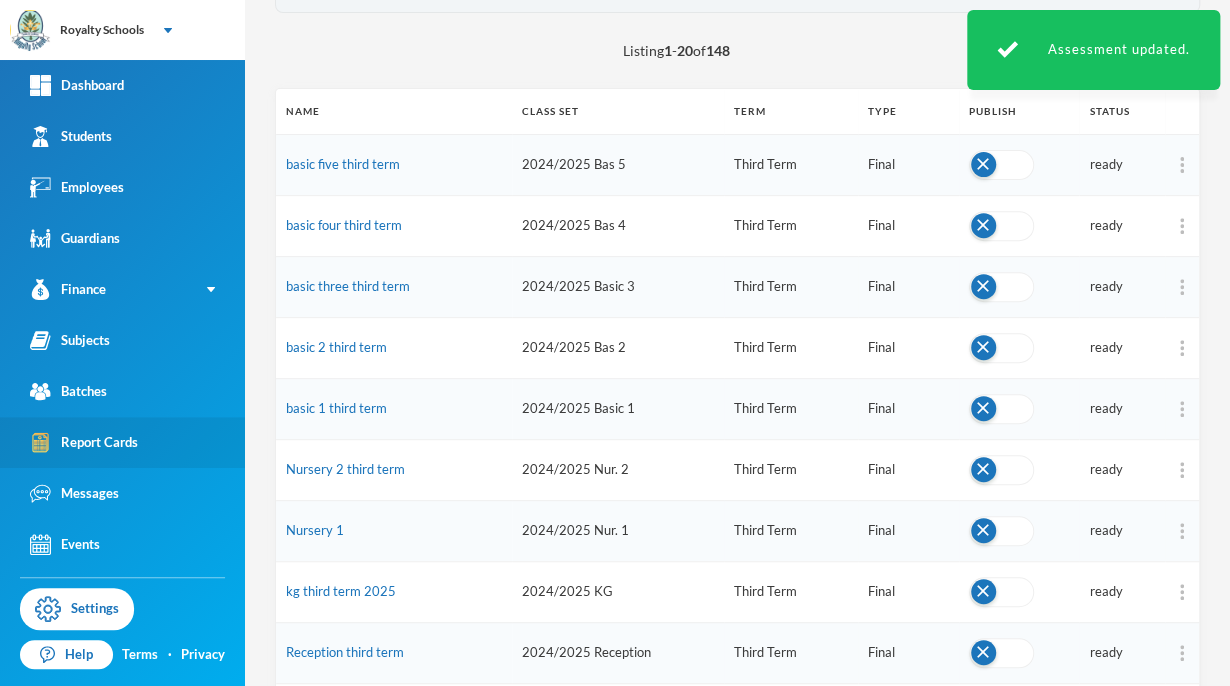 scroll, scrollTop: 207, scrollLeft: 0, axis: vertical 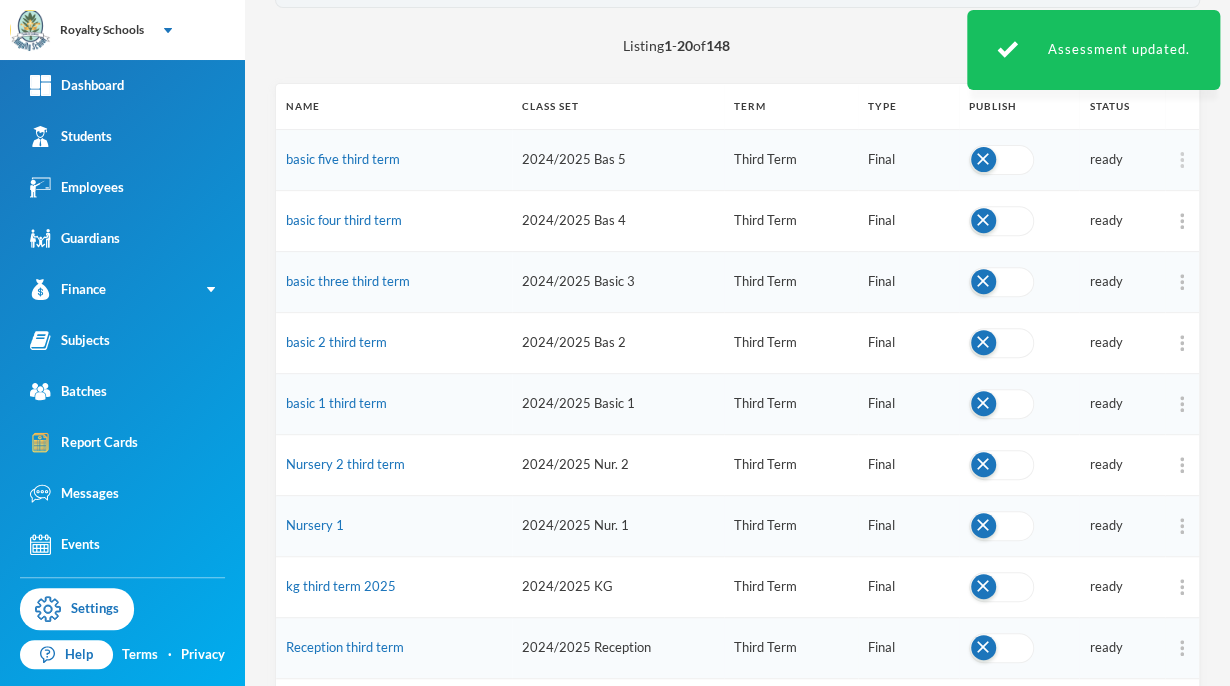 click at bounding box center (1182, 160) 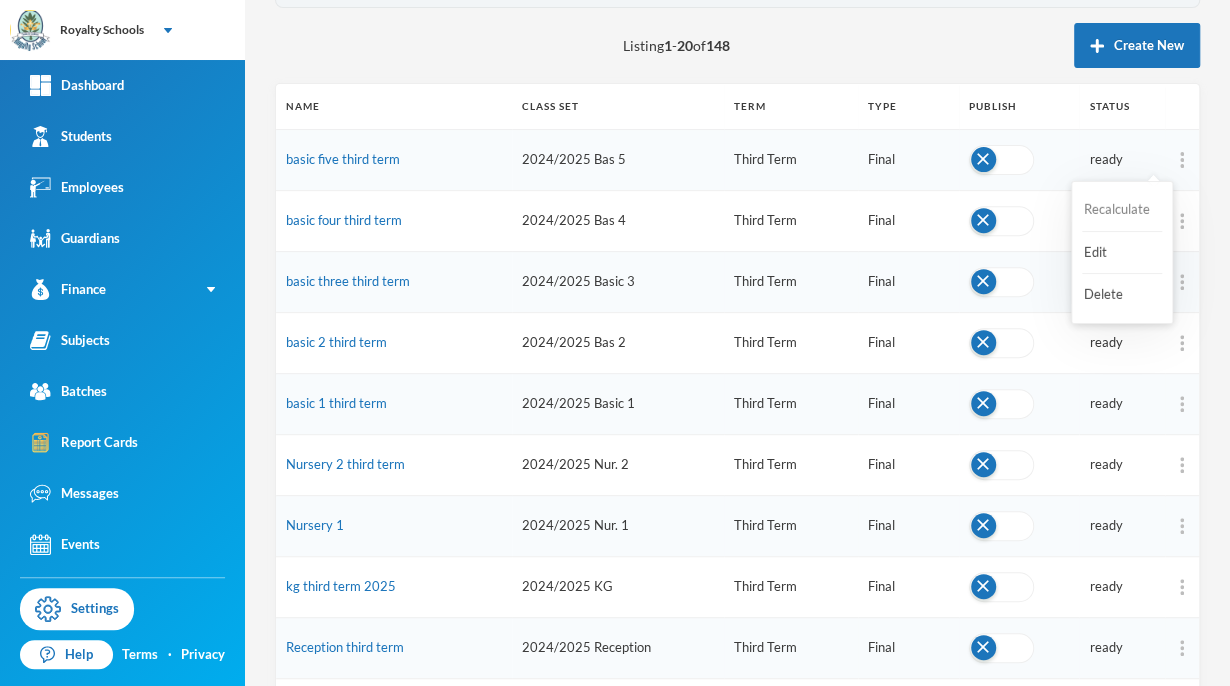 click on "Recalculate" at bounding box center (1122, 210) 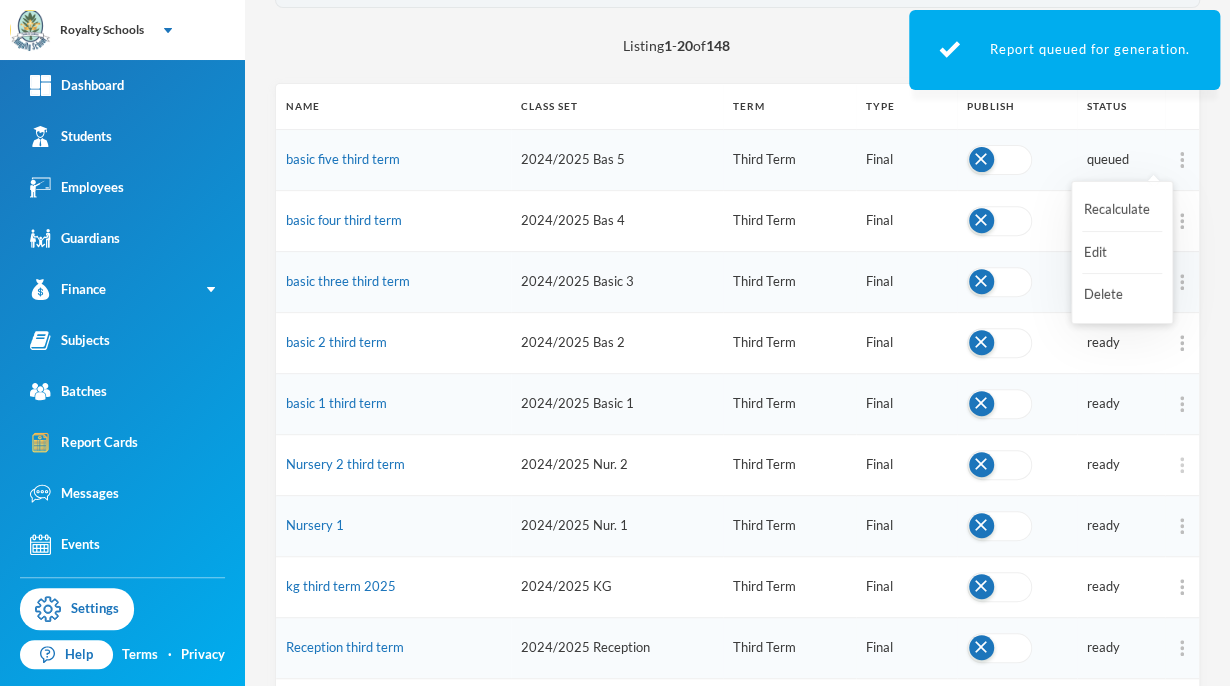 click at bounding box center [1182, 465] 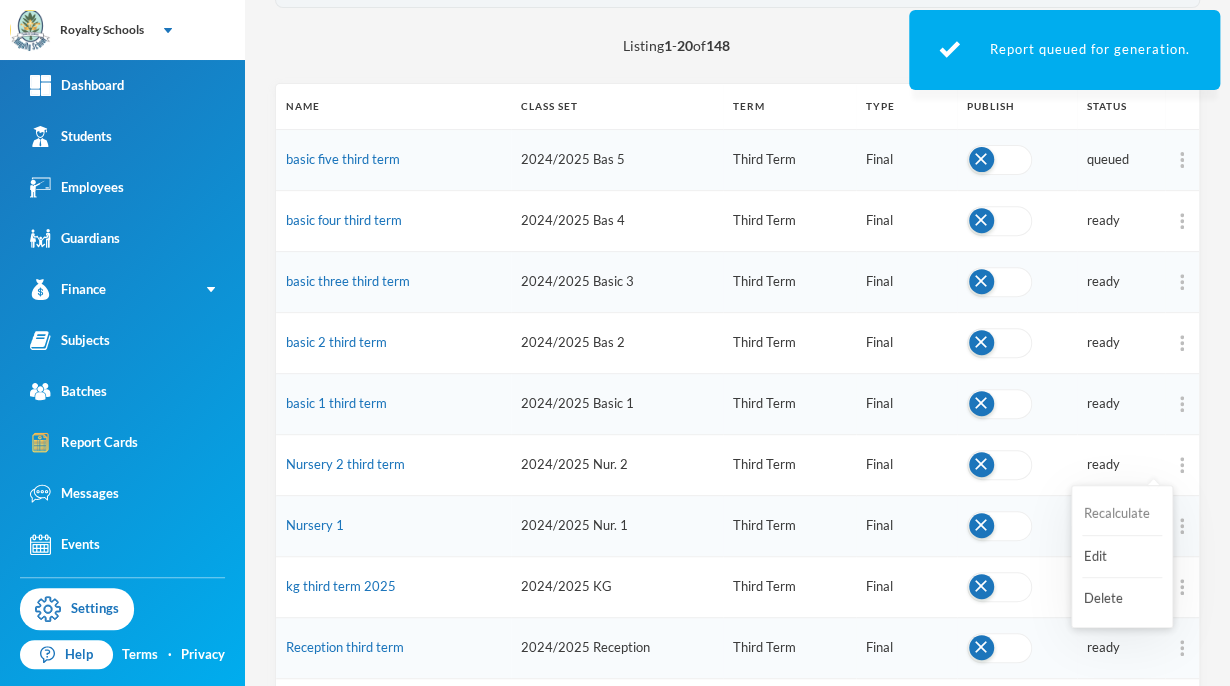 click on "Recalculate" at bounding box center [1122, 514] 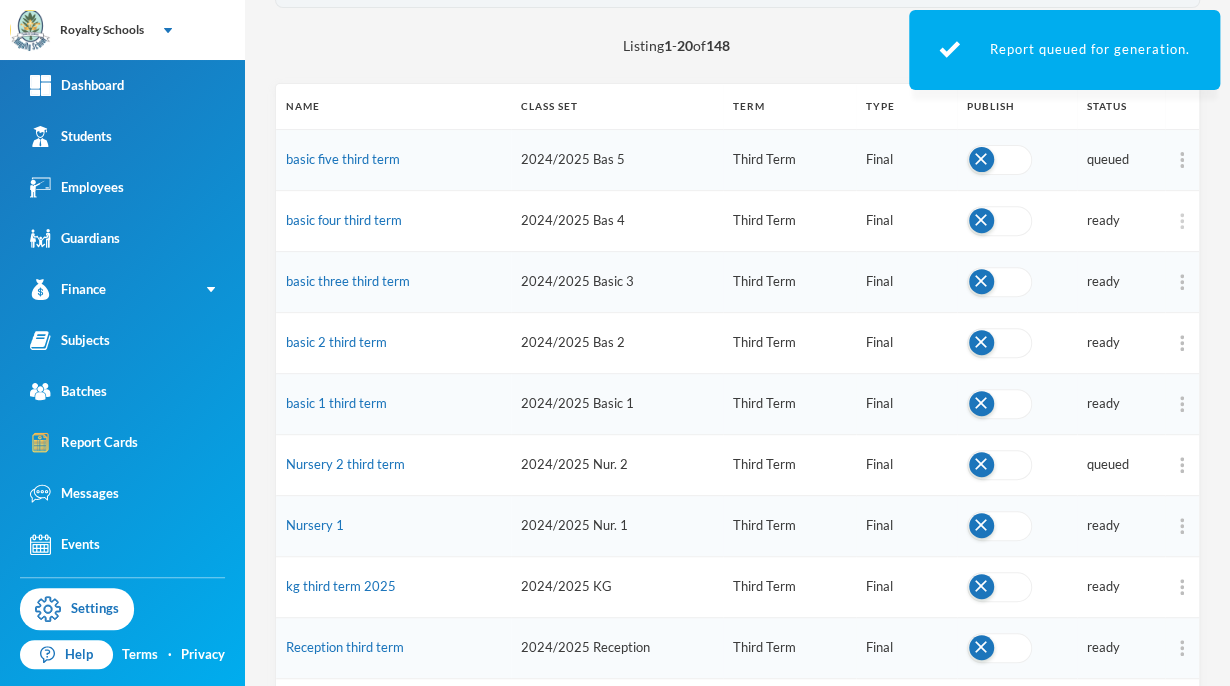 click at bounding box center [1182, 221] 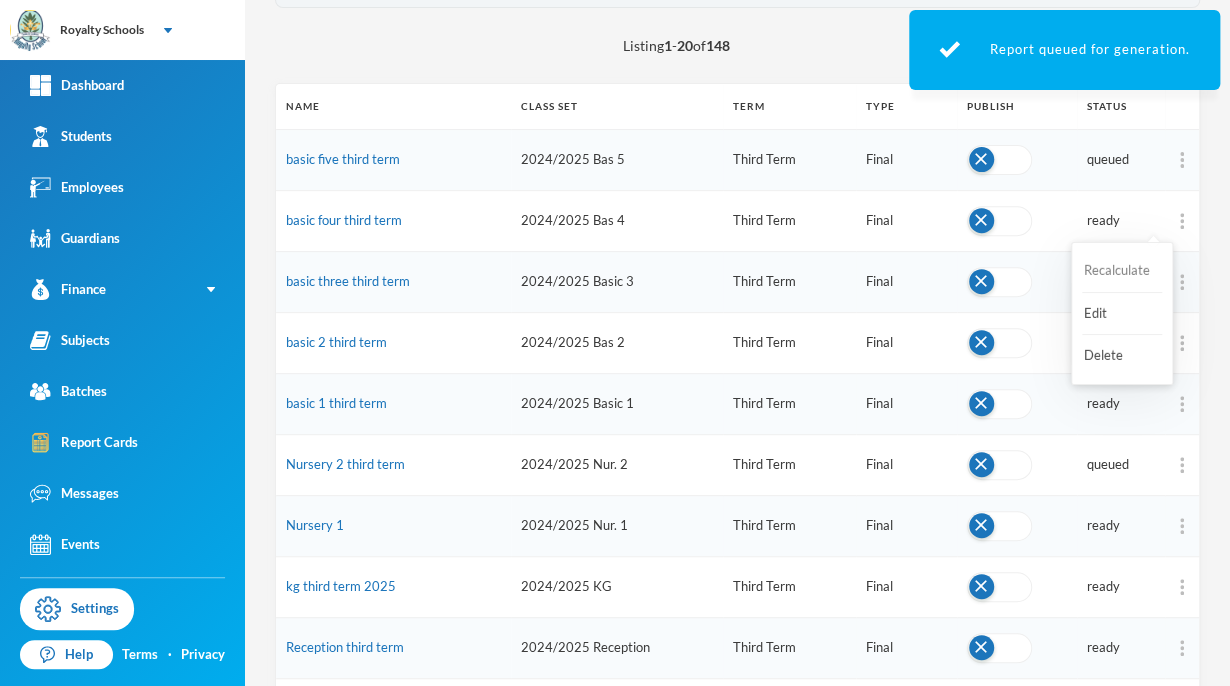 click on "Recalculate" at bounding box center (1122, 271) 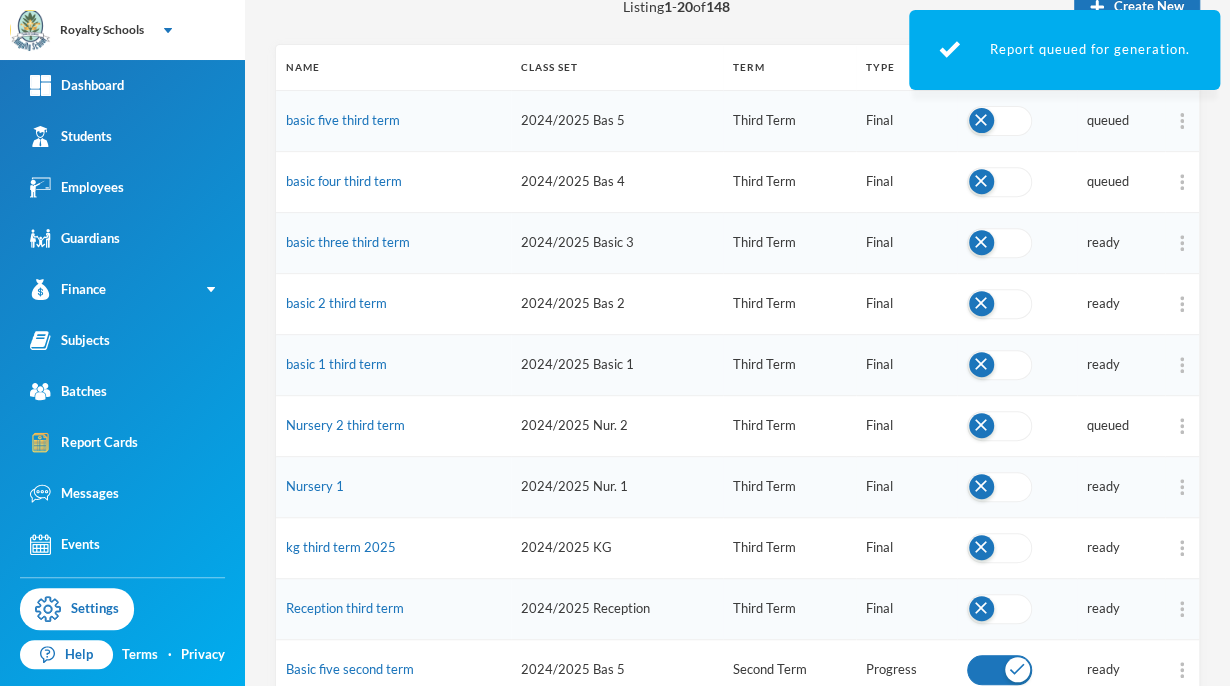 scroll, scrollTop: 247, scrollLeft: 0, axis: vertical 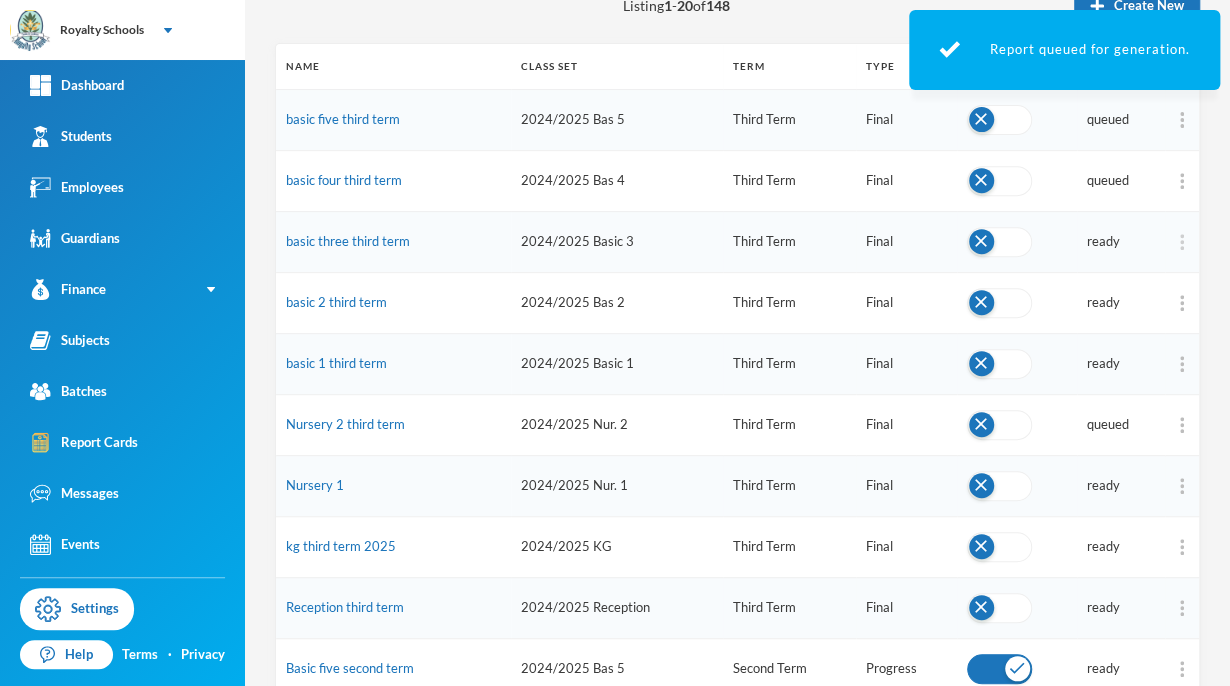 click at bounding box center (1182, 242) 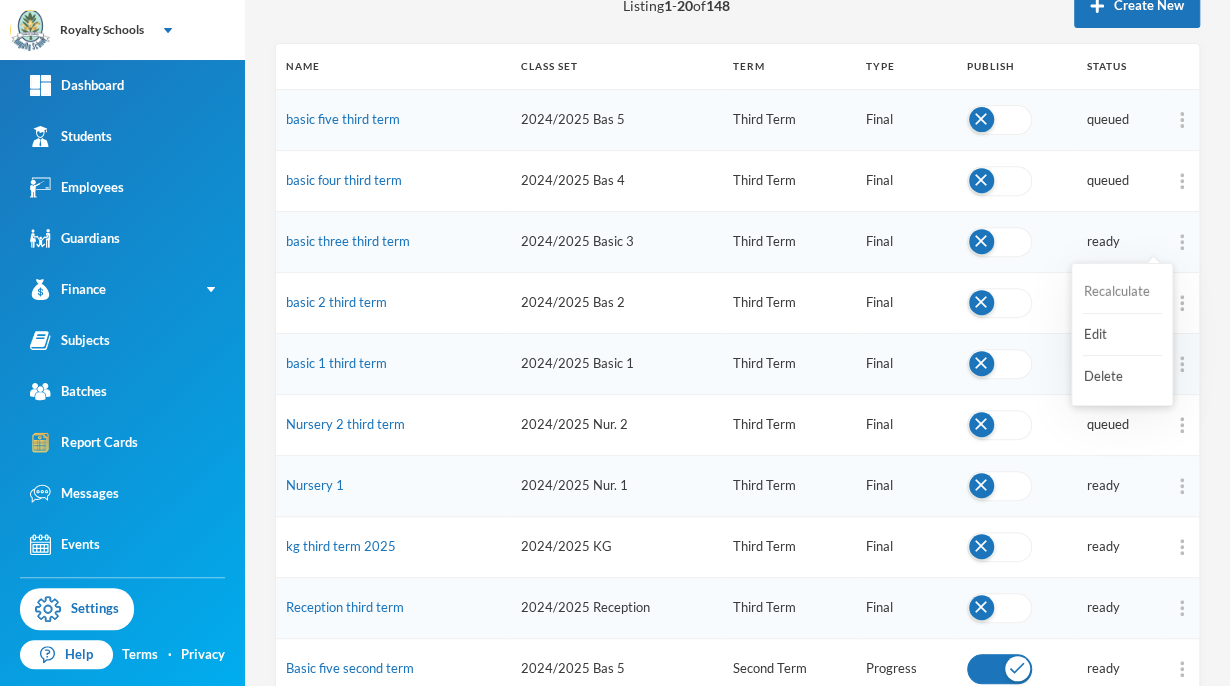 click on "Recalculate" at bounding box center (1122, 292) 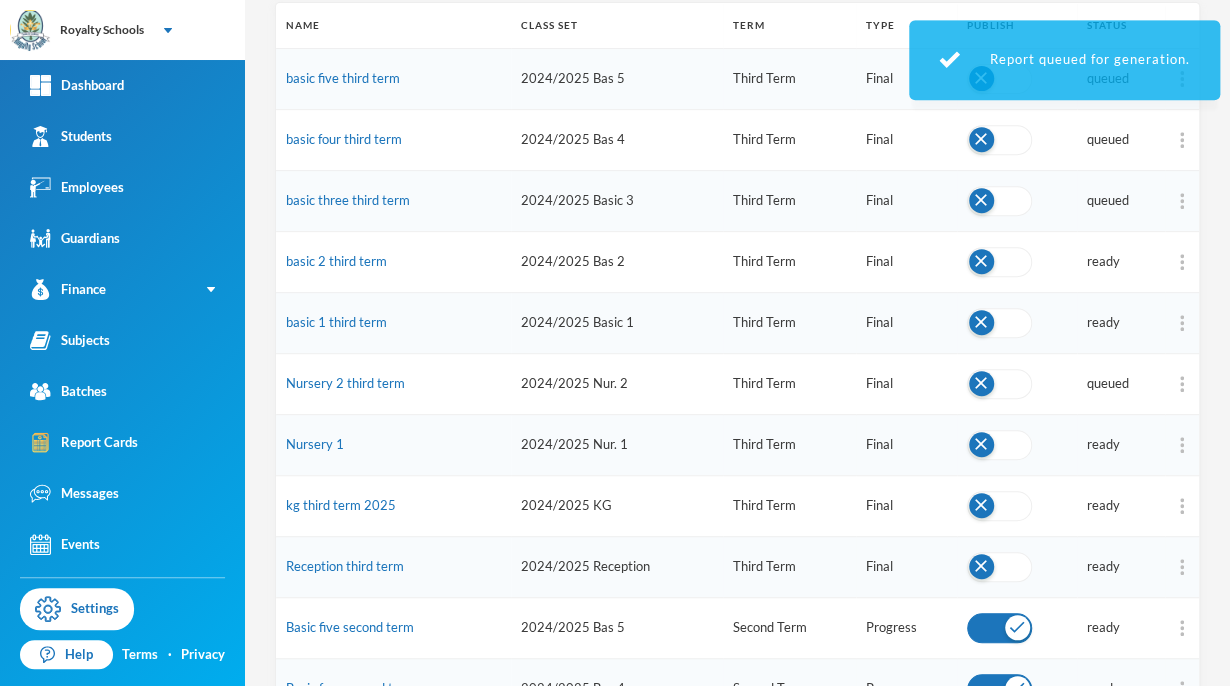scroll, scrollTop: 300, scrollLeft: 0, axis: vertical 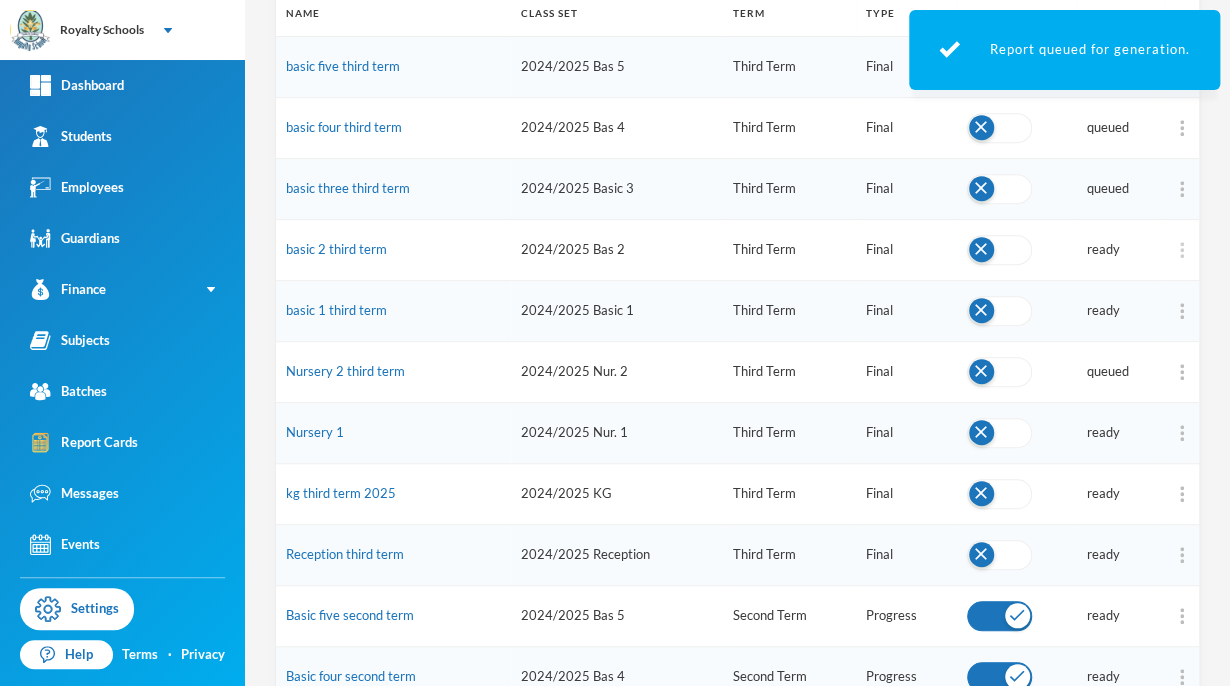 click at bounding box center [1182, 250] 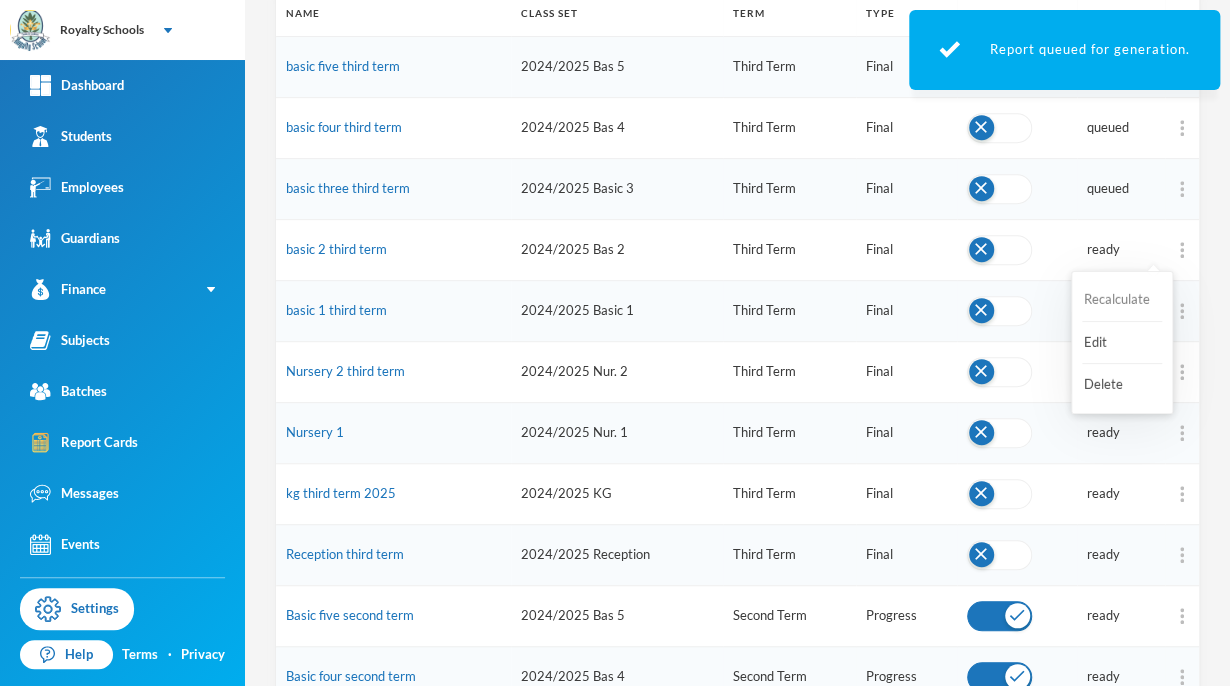 click on "Recalculate" at bounding box center [1122, 300] 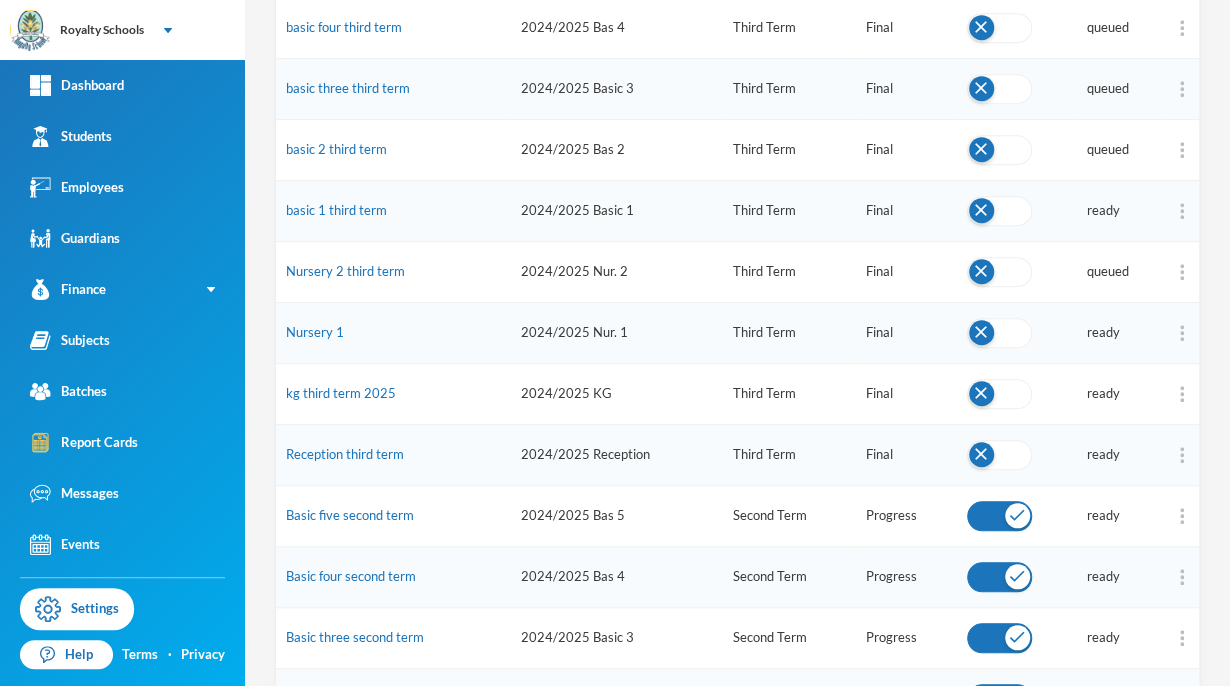 scroll, scrollTop: 406, scrollLeft: 0, axis: vertical 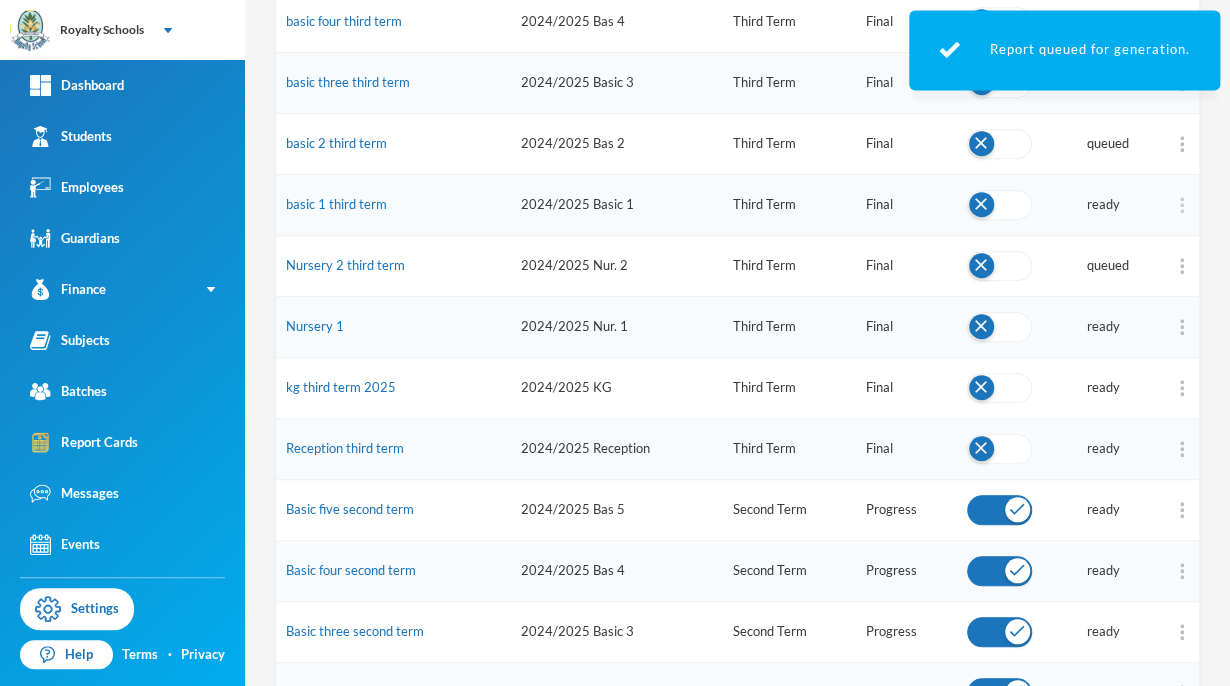 click at bounding box center [1182, 205] 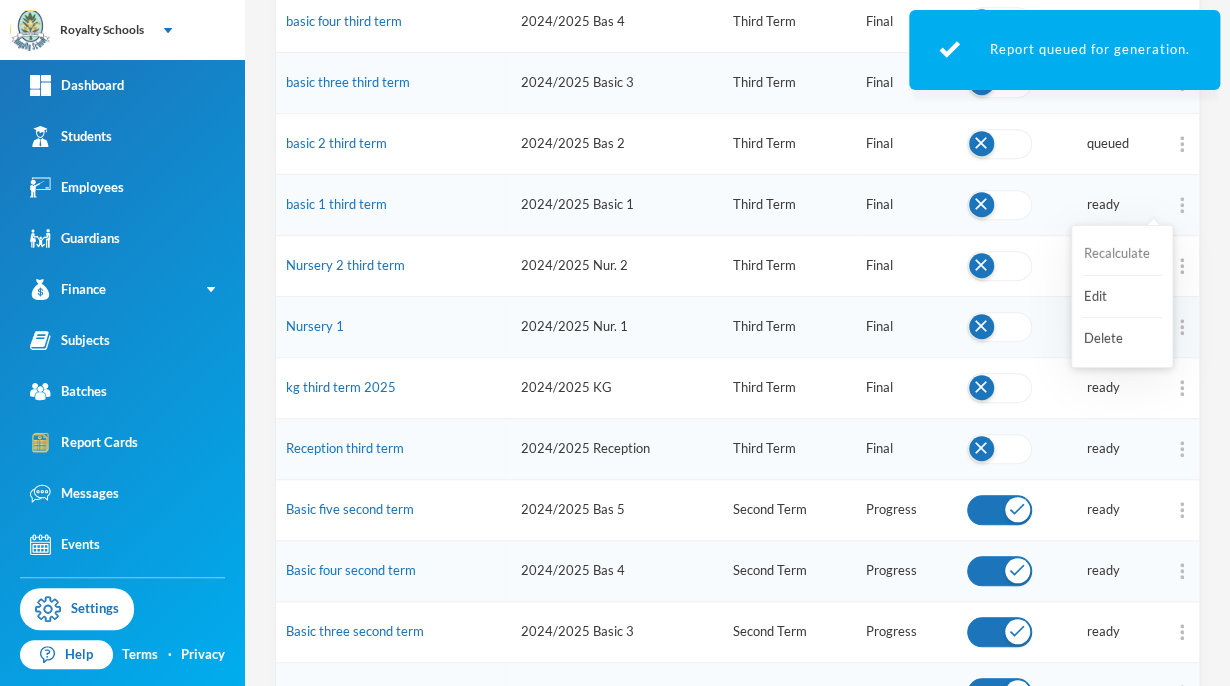 click on "Recalculate" at bounding box center [1122, 254] 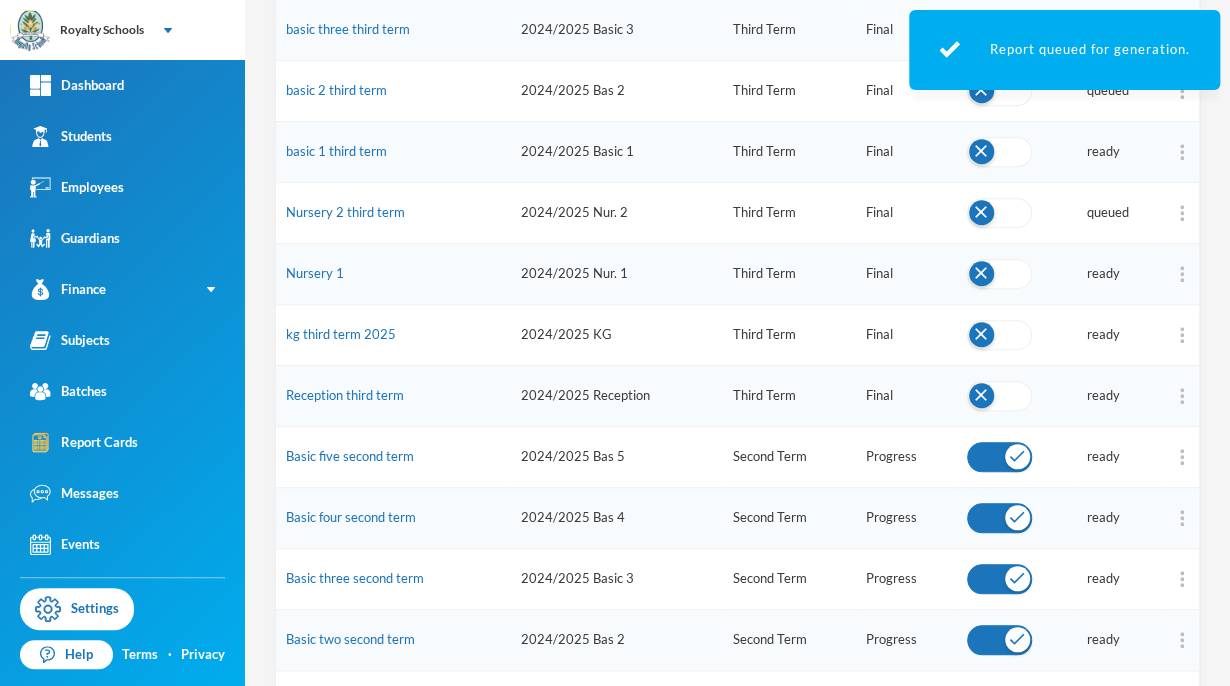 scroll, scrollTop: 464, scrollLeft: 0, axis: vertical 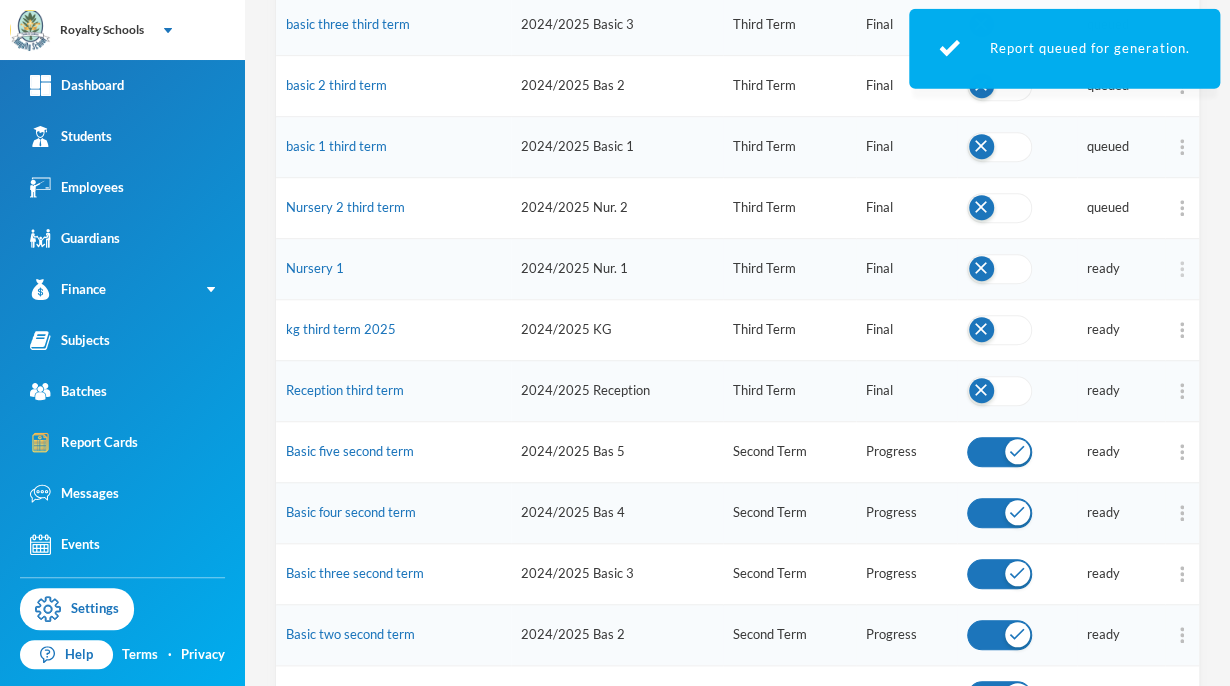 click at bounding box center [1182, 269] 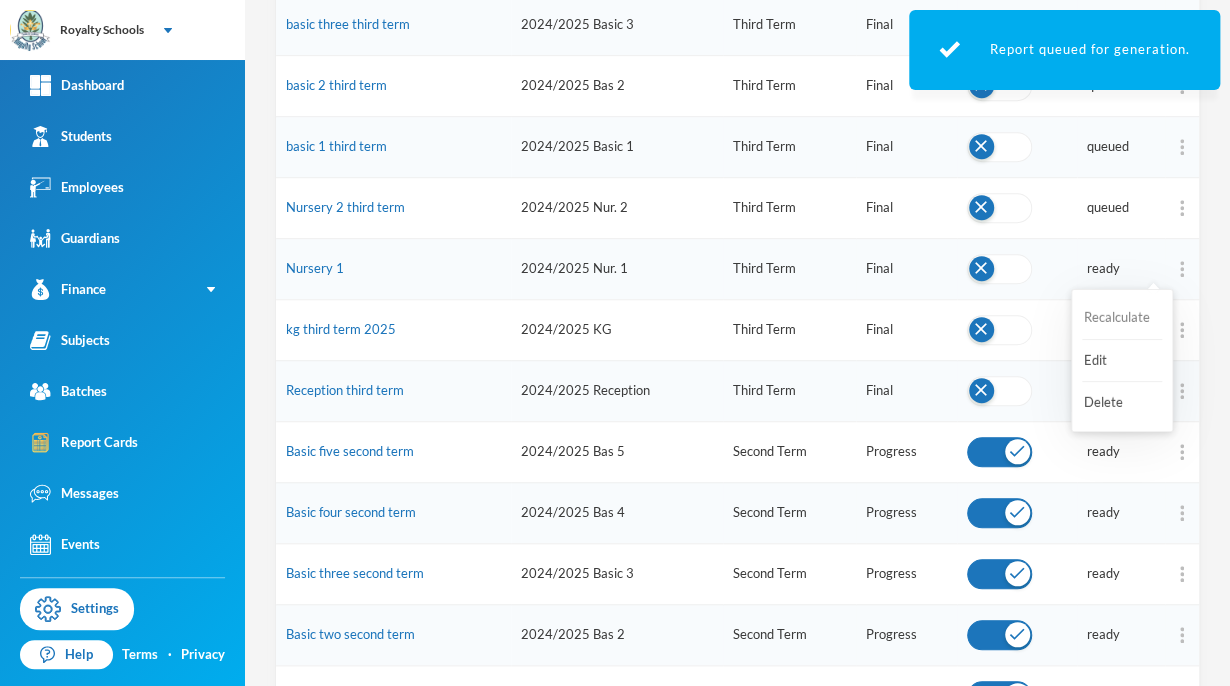 click on "Recalculate" at bounding box center [1122, 318] 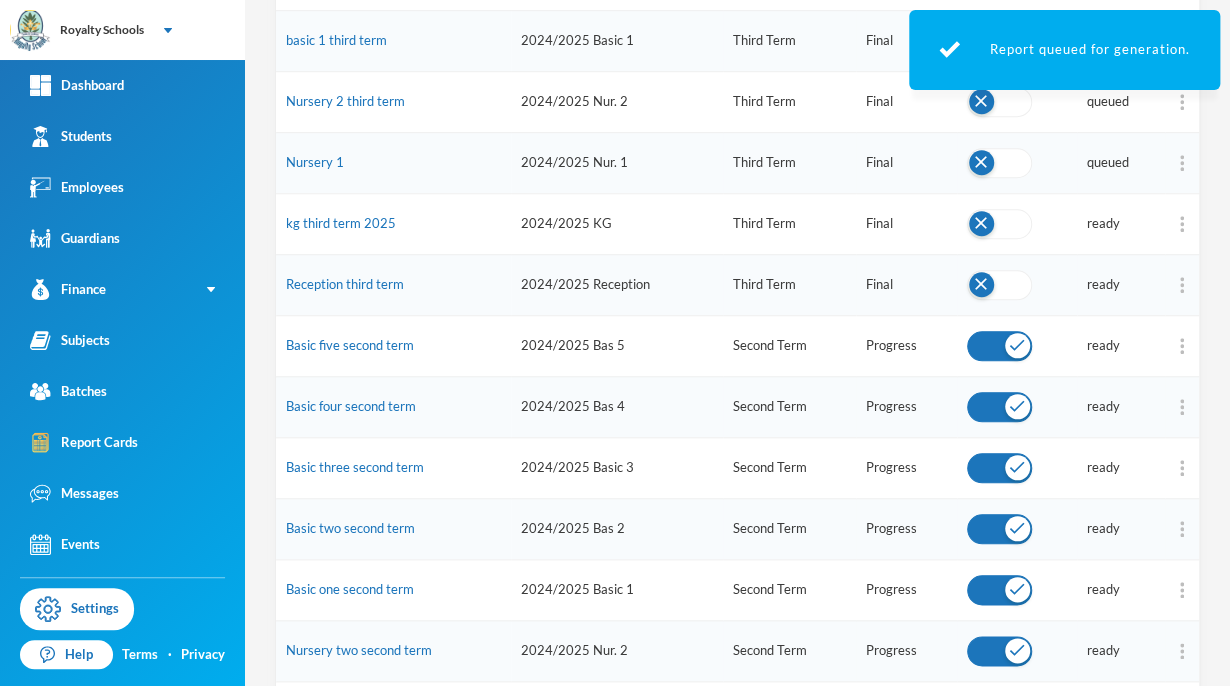 scroll, scrollTop: 580, scrollLeft: 0, axis: vertical 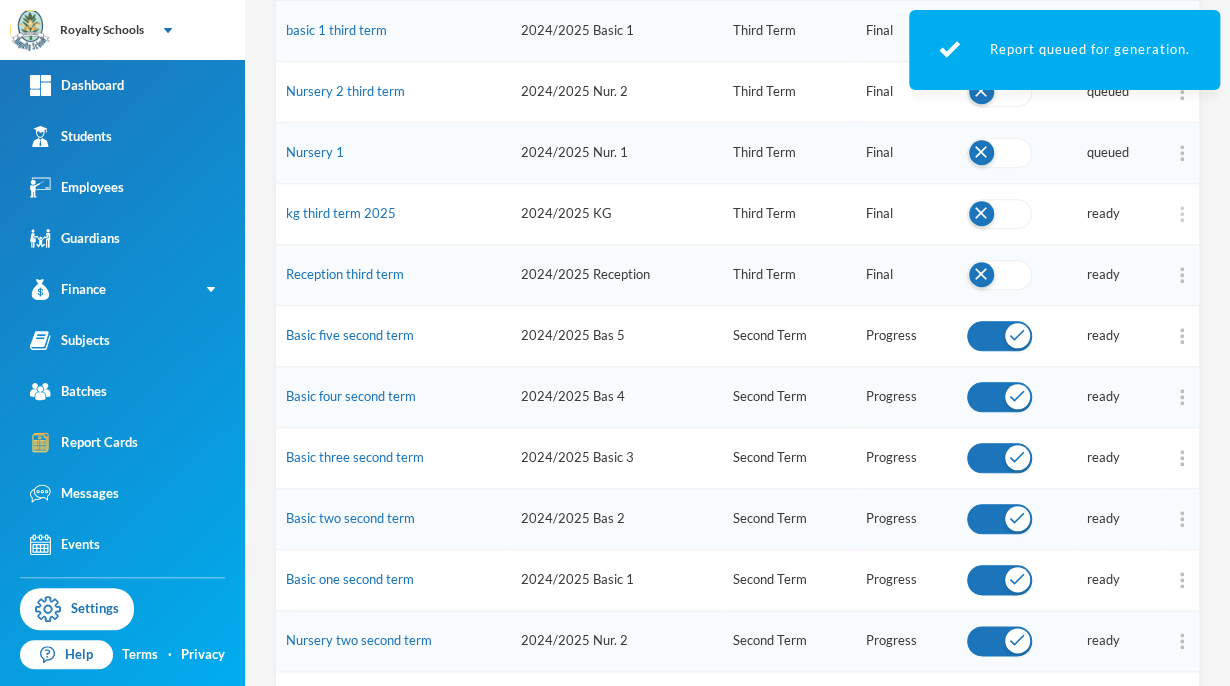 click at bounding box center (1182, 214) 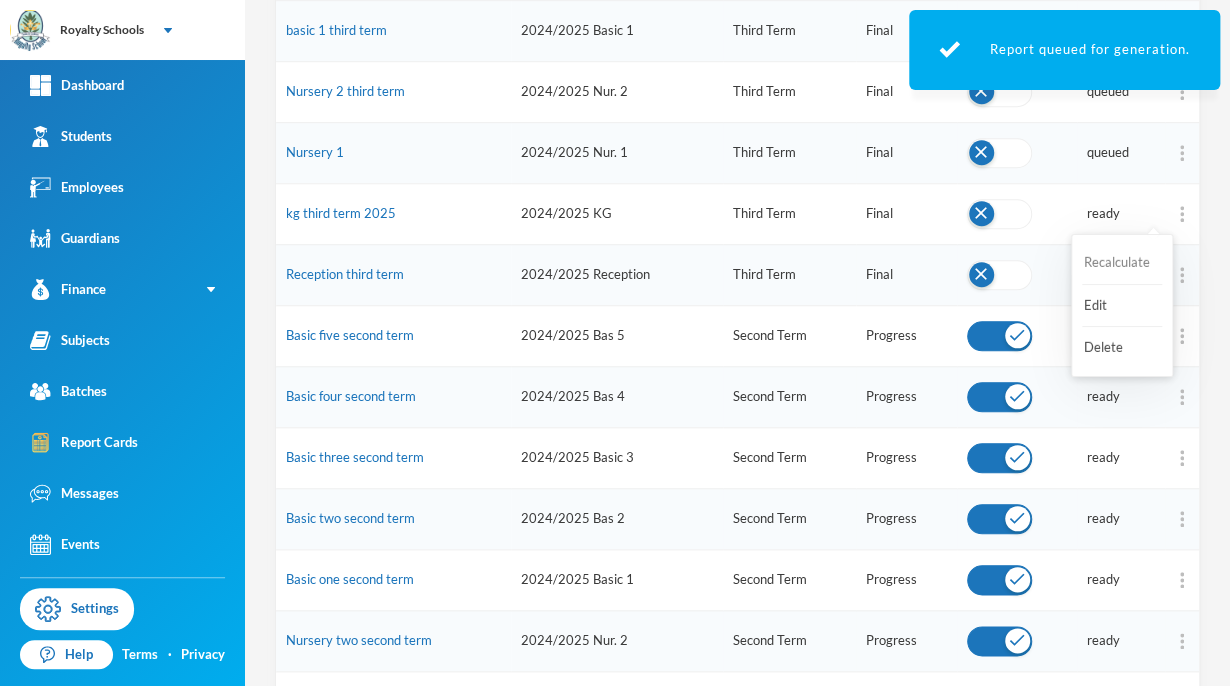 click on "Recalculate" at bounding box center [1122, 263] 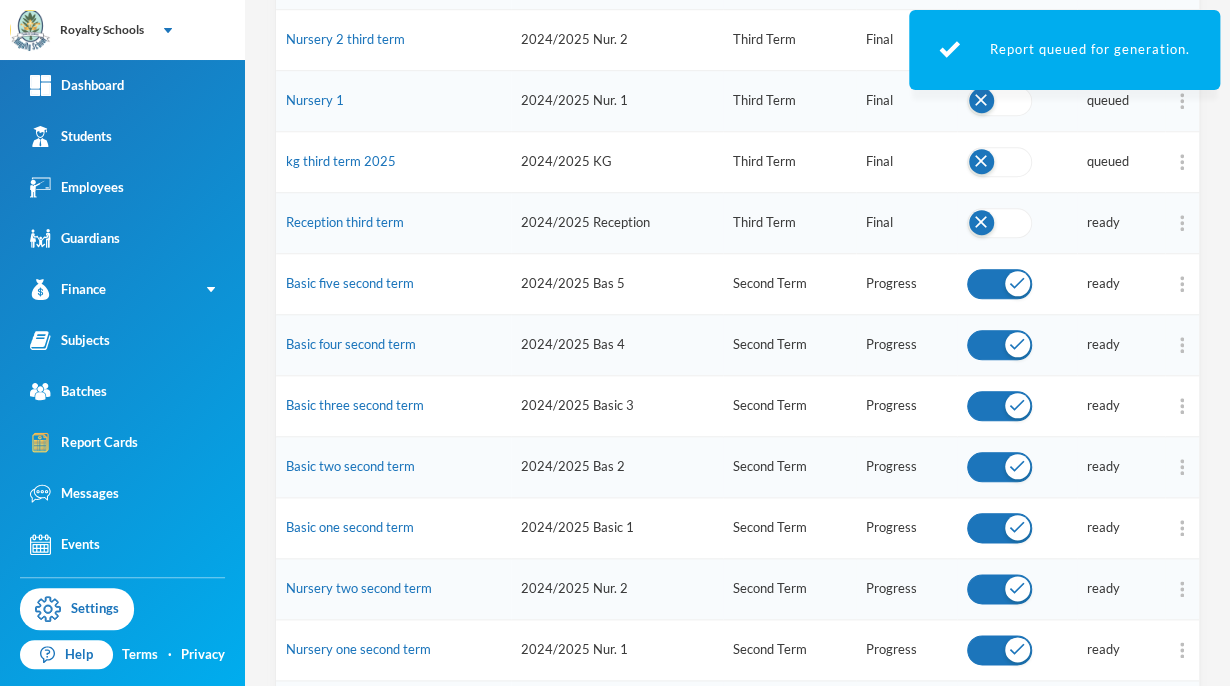 scroll, scrollTop: 633, scrollLeft: 0, axis: vertical 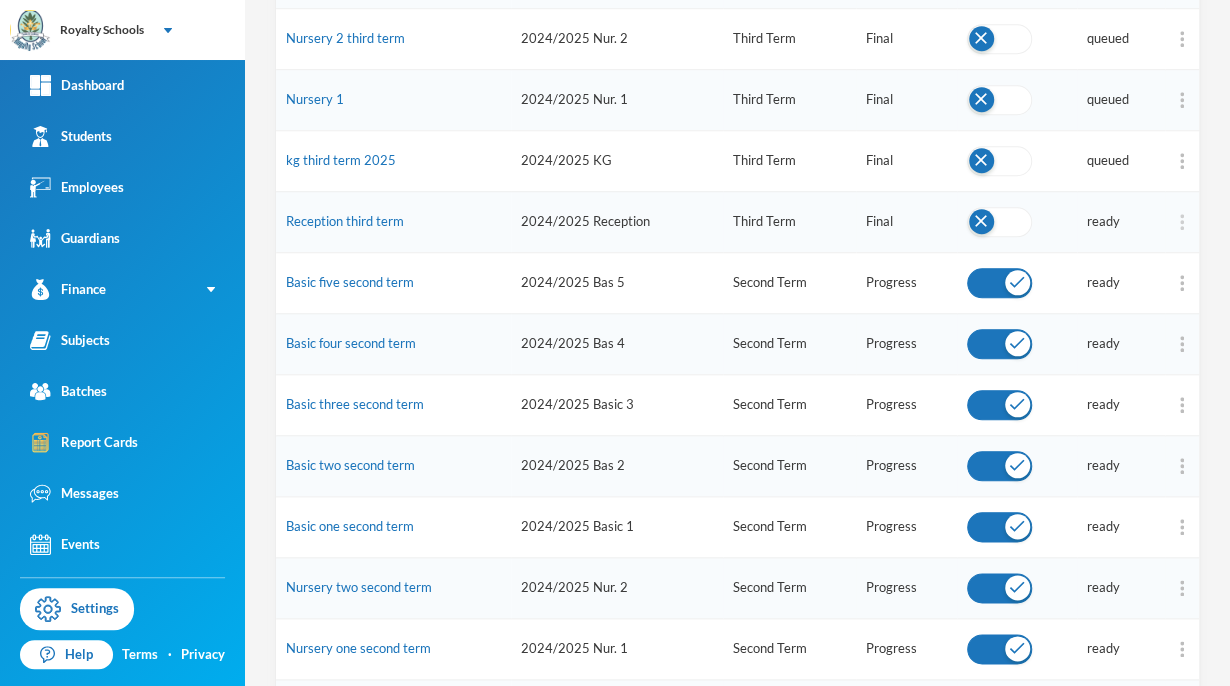click at bounding box center [1182, 222] 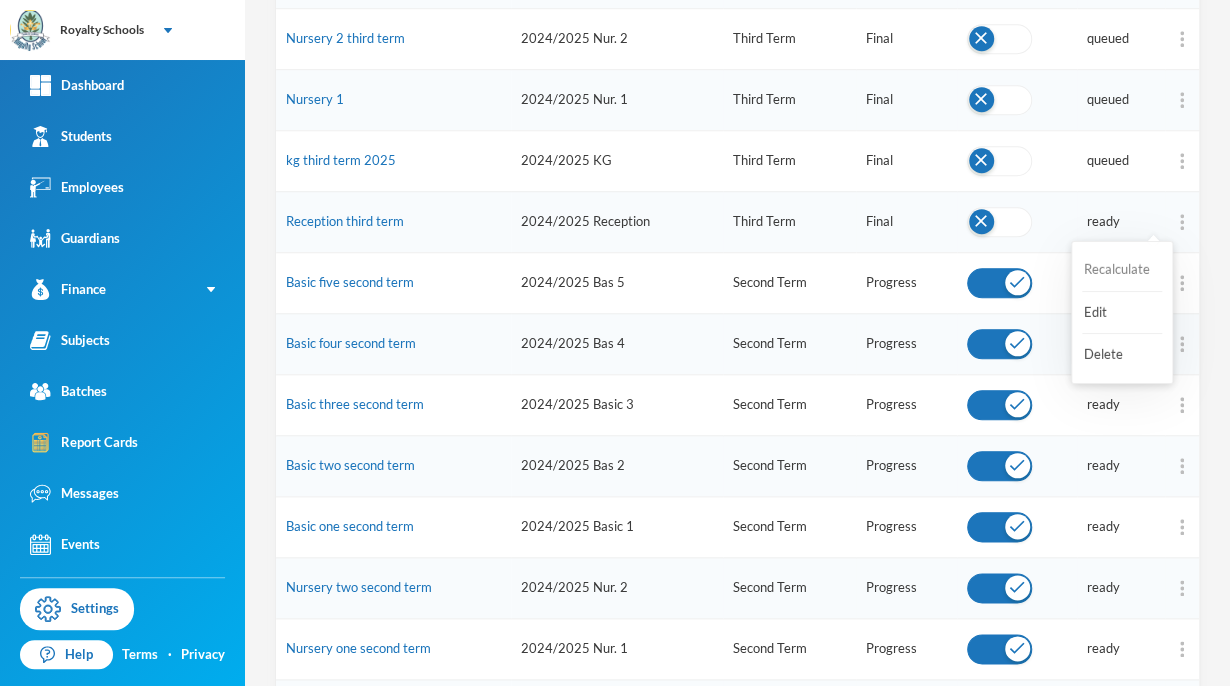 click on "Recalculate" at bounding box center [1122, 270] 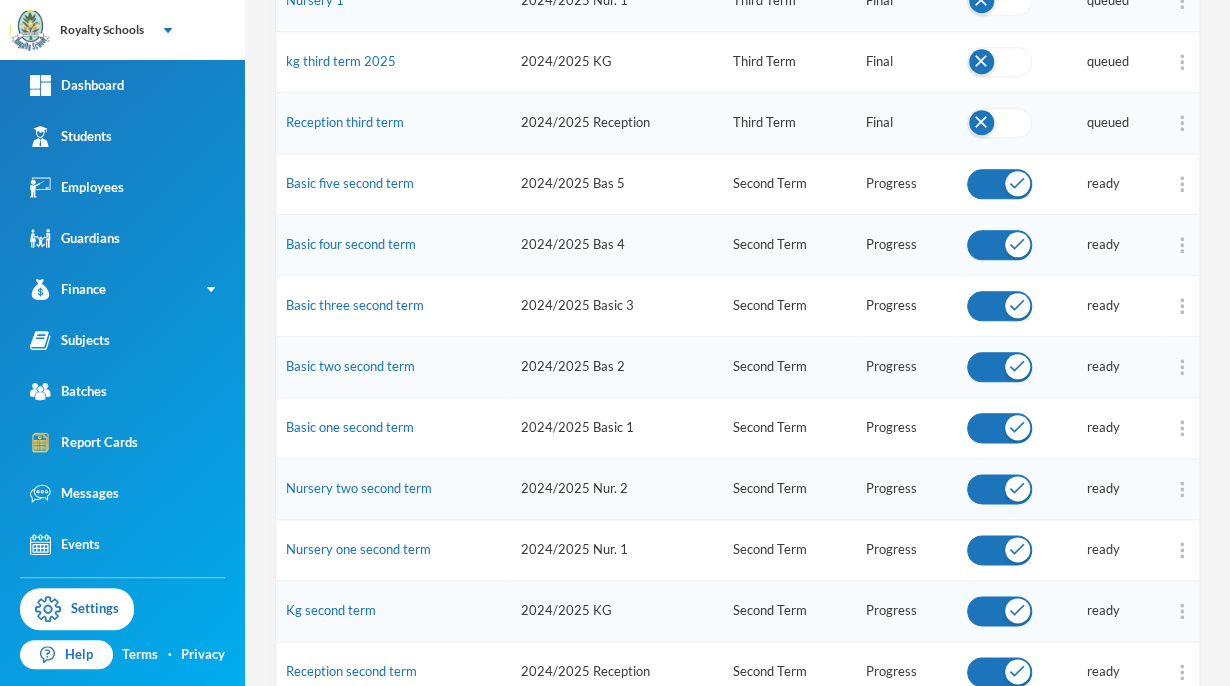 scroll, scrollTop: 734, scrollLeft: 0, axis: vertical 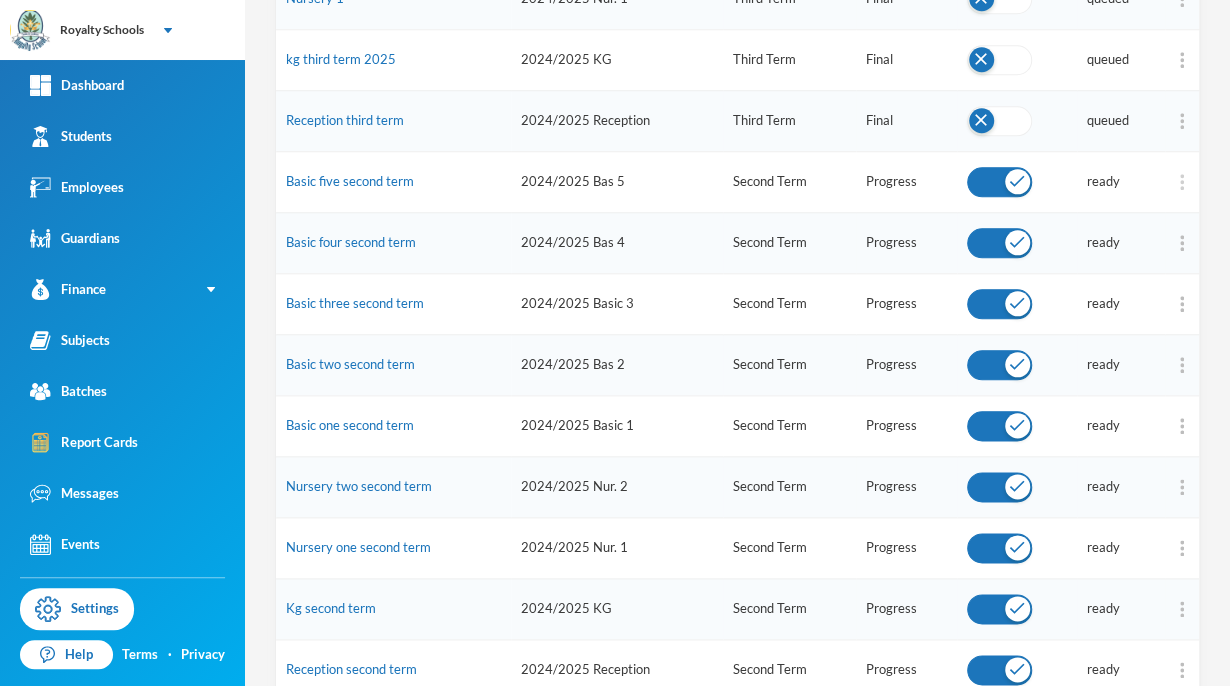 click at bounding box center [1182, 182] 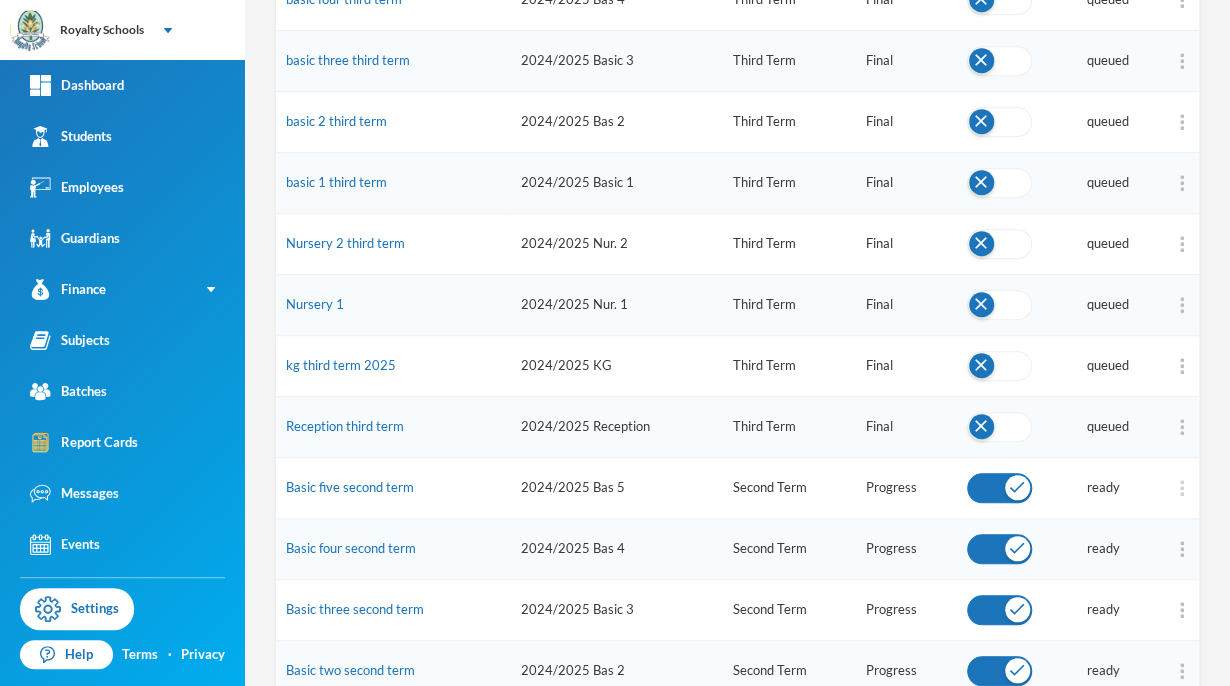 scroll, scrollTop: 456, scrollLeft: 0, axis: vertical 